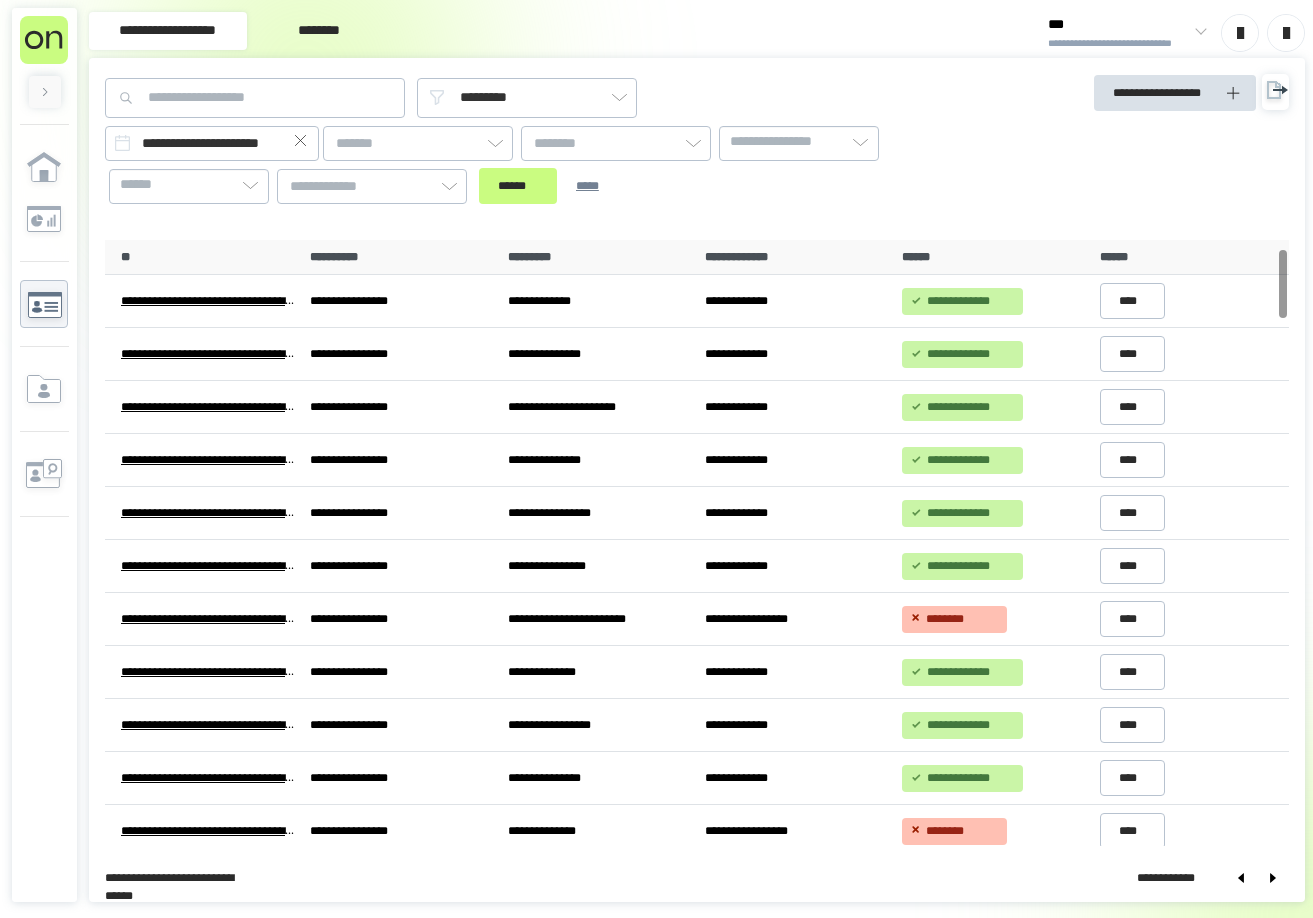 scroll, scrollTop: 0, scrollLeft: 0, axis: both 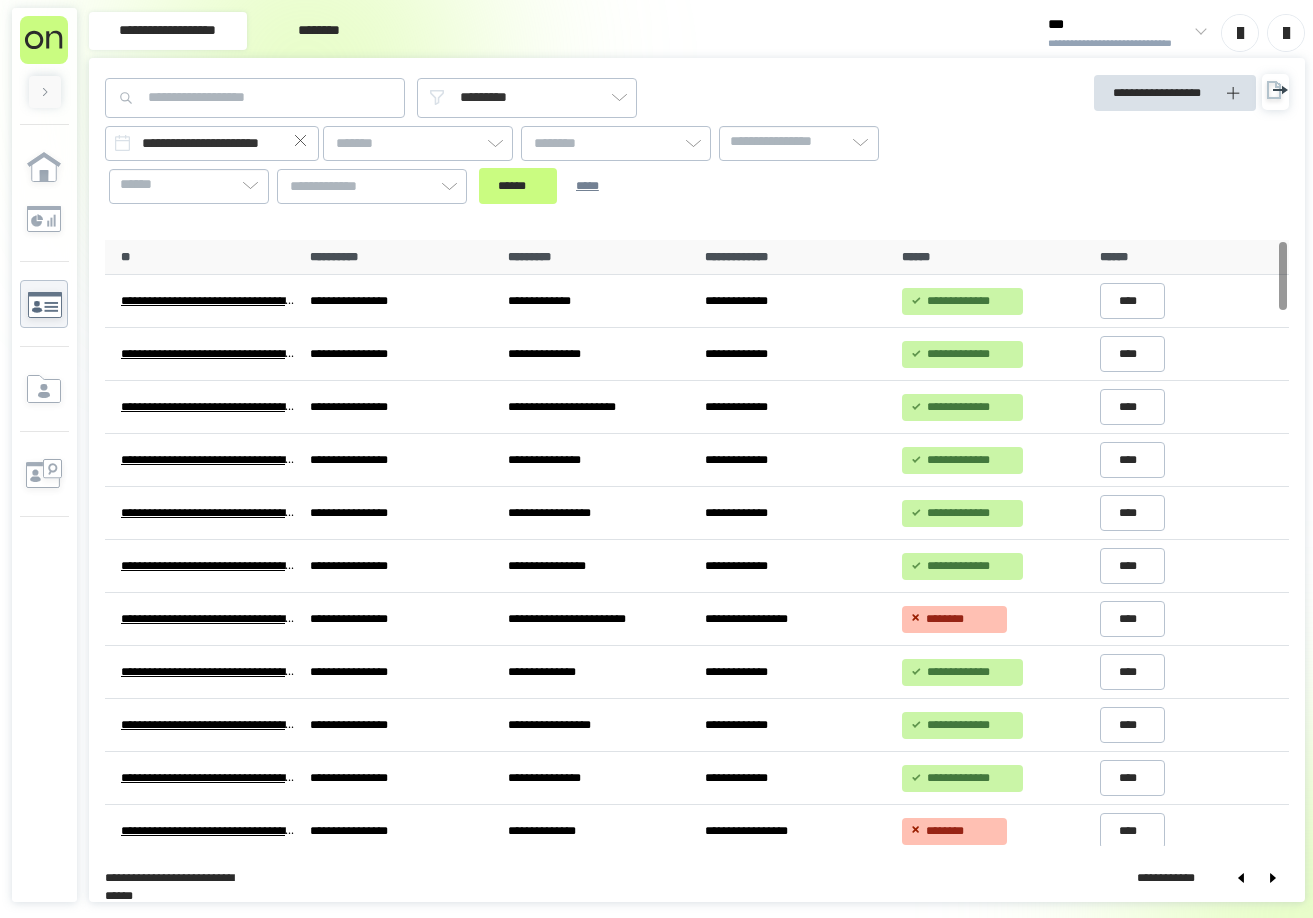 click on "**********" at bounding box center (697, 878) 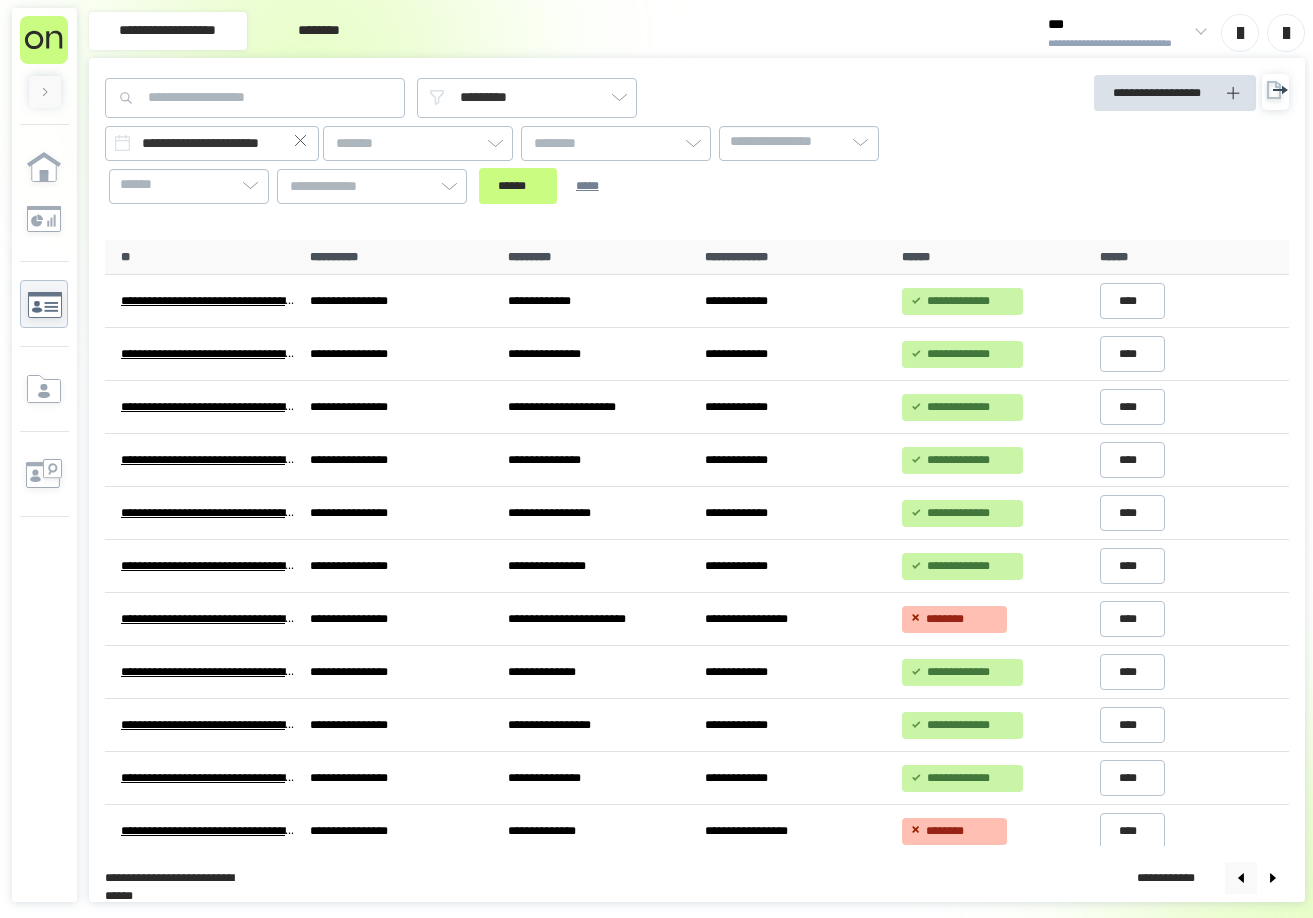 click 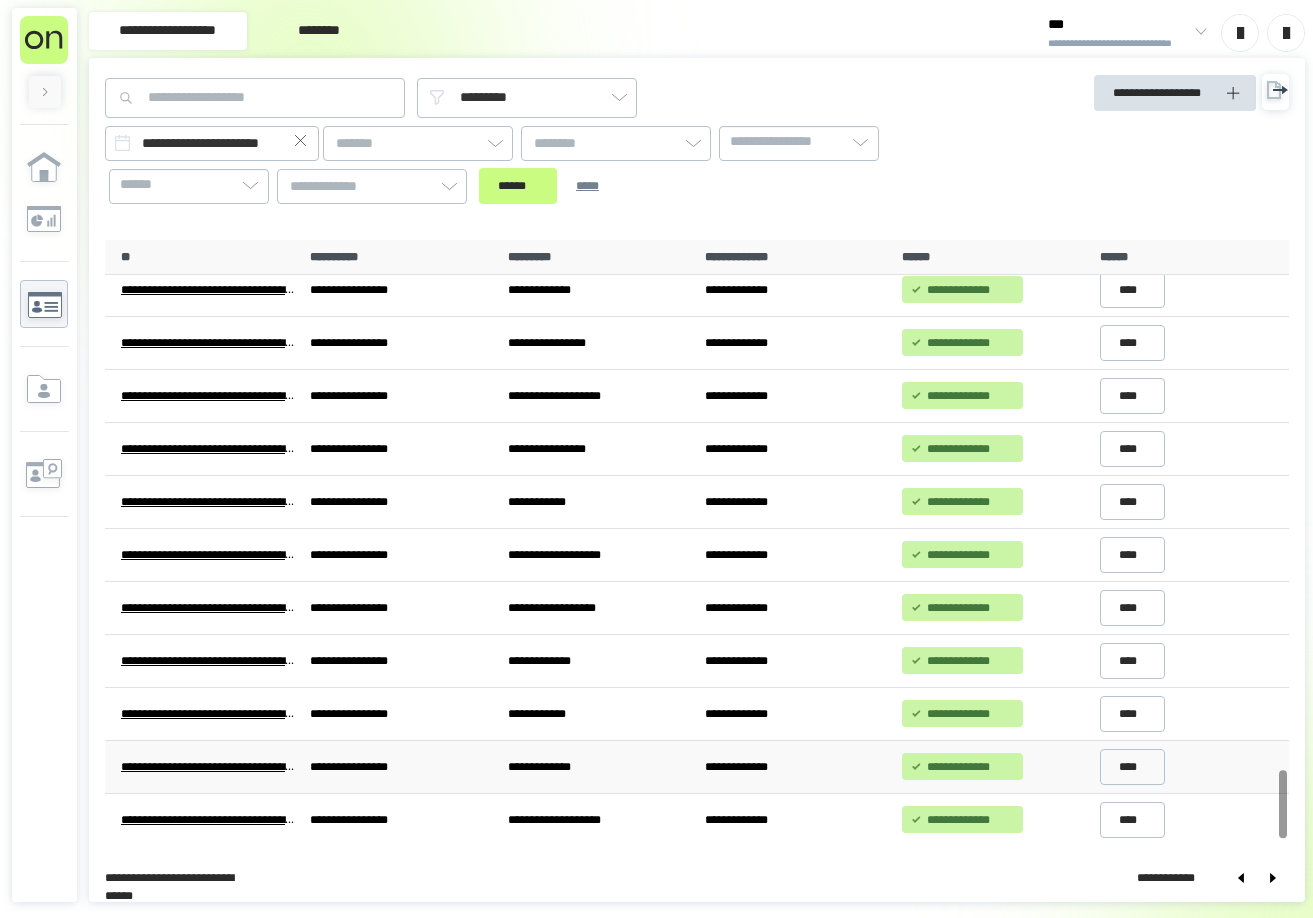 scroll, scrollTop: 4630, scrollLeft: 0, axis: vertical 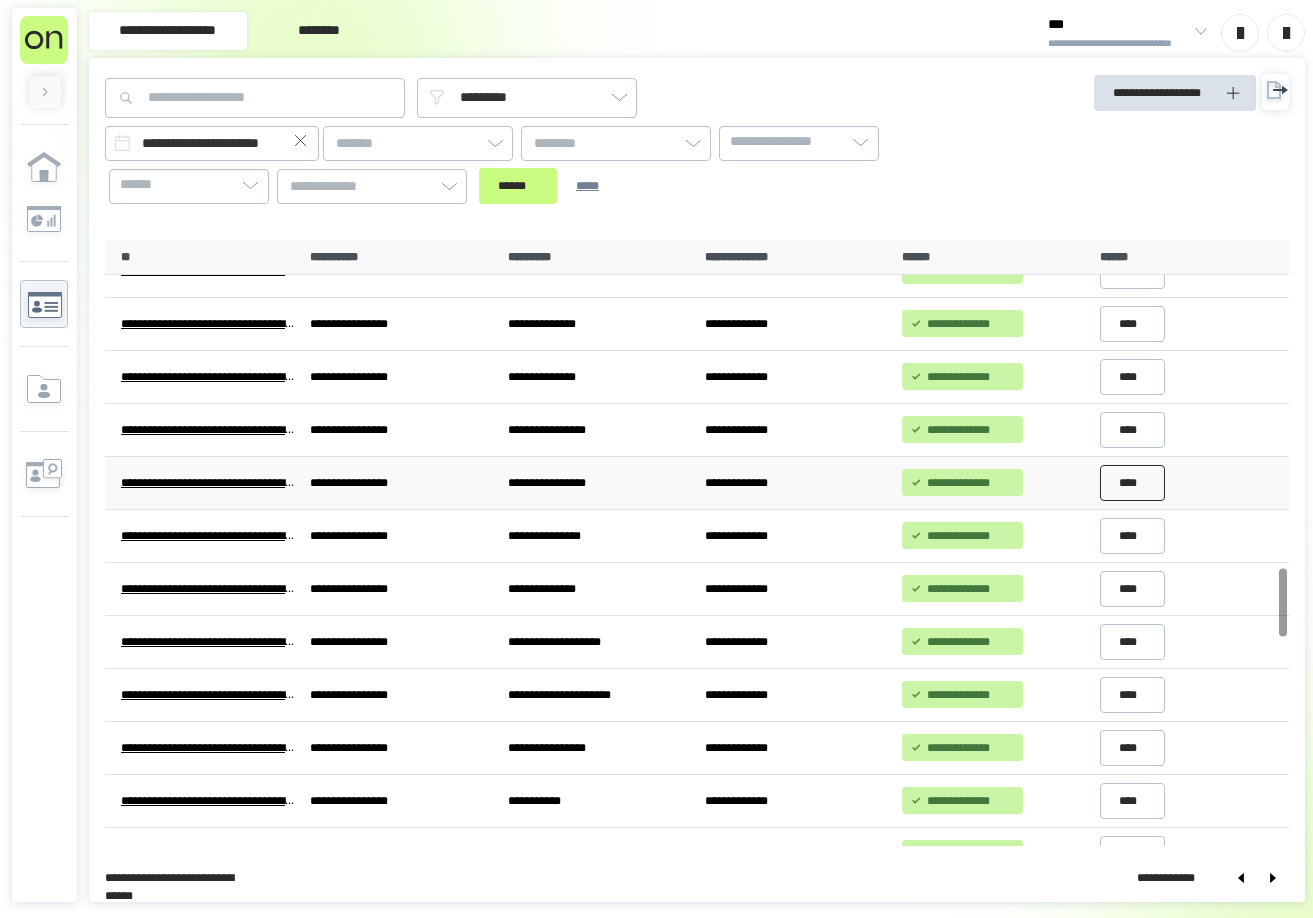 click on "****" at bounding box center (1133, 483) 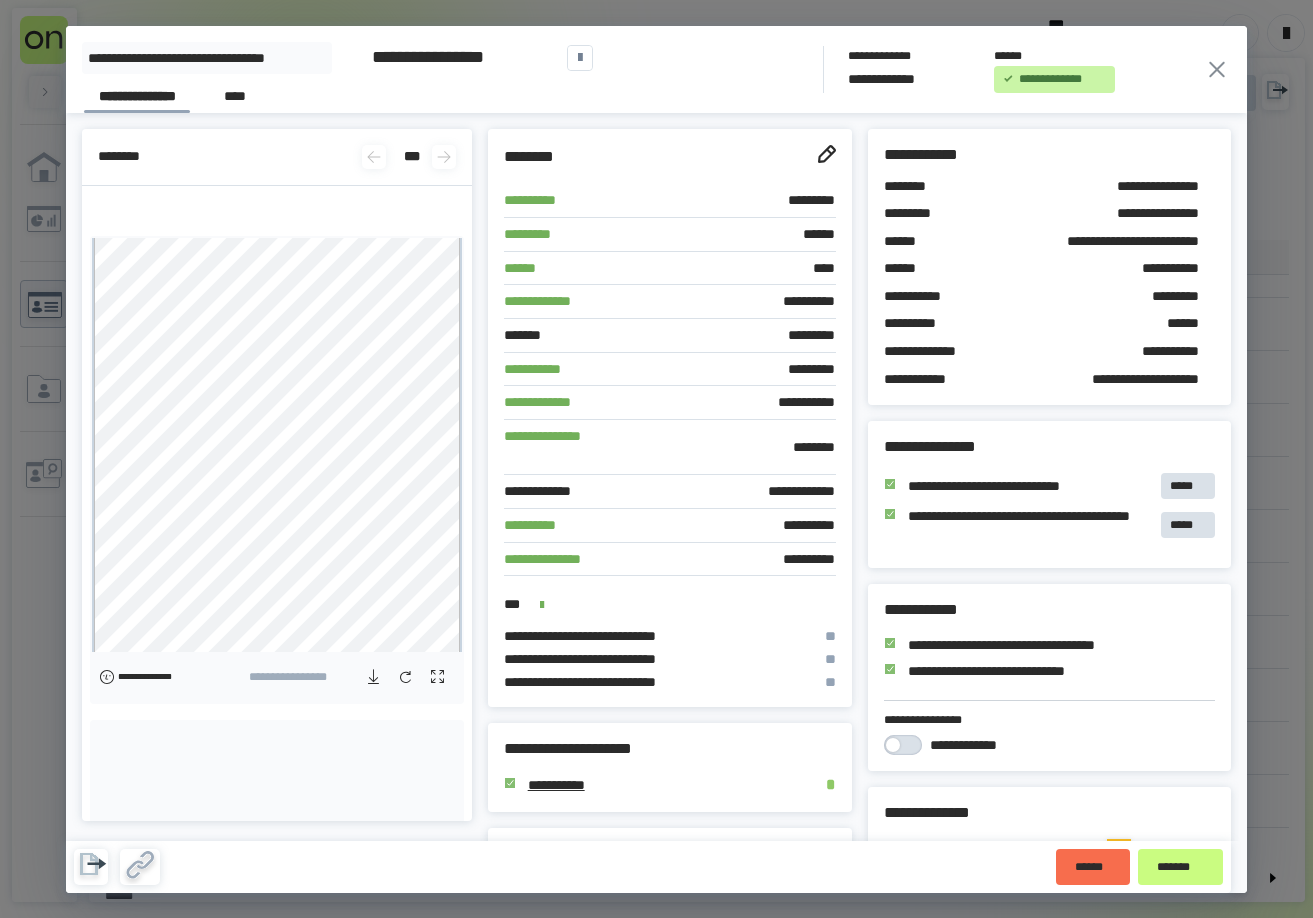 click 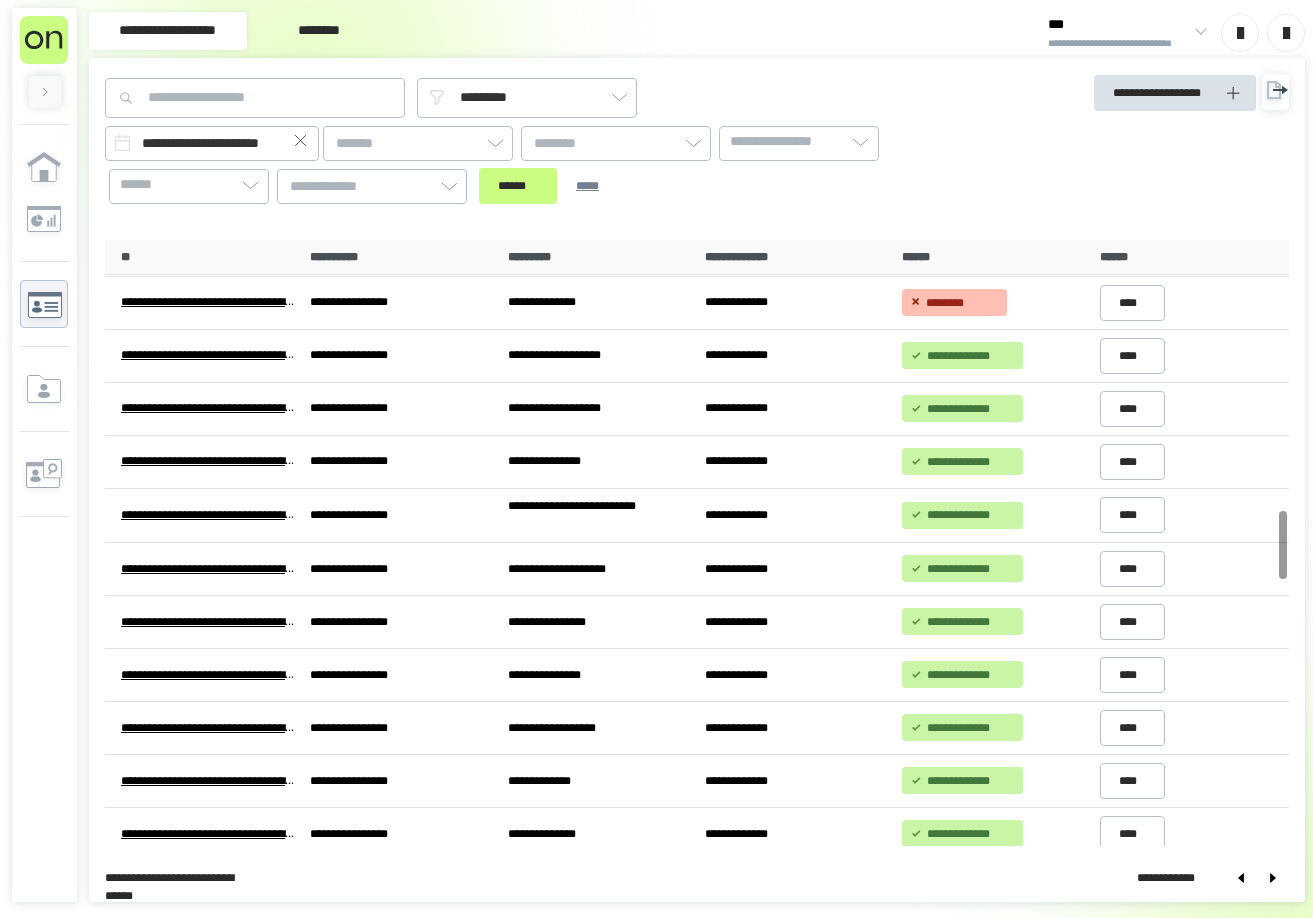 scroll, scrollTop: 2488, scrollLeft: 0, axis: vertical 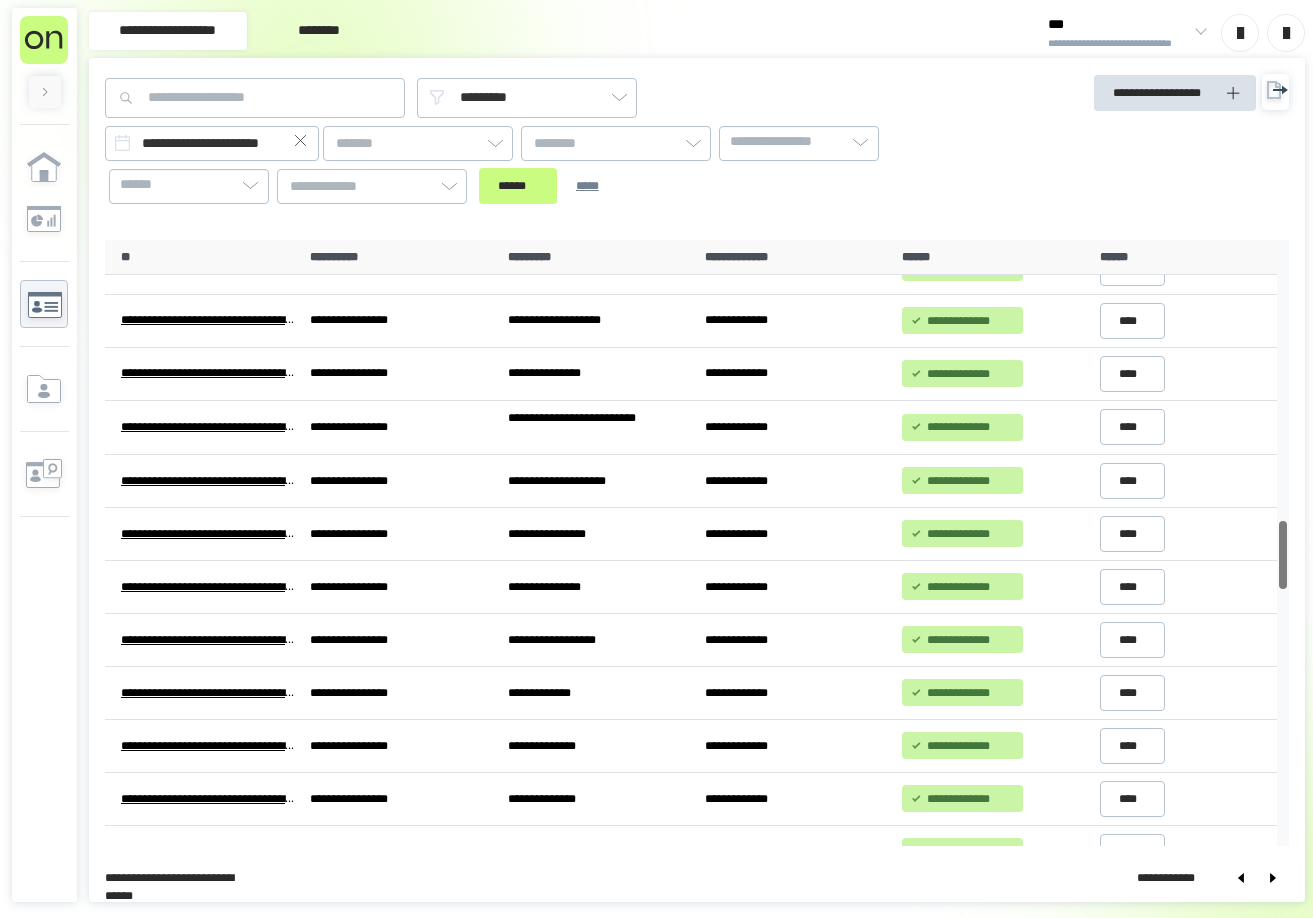 click at bounding box center (1282, 555) 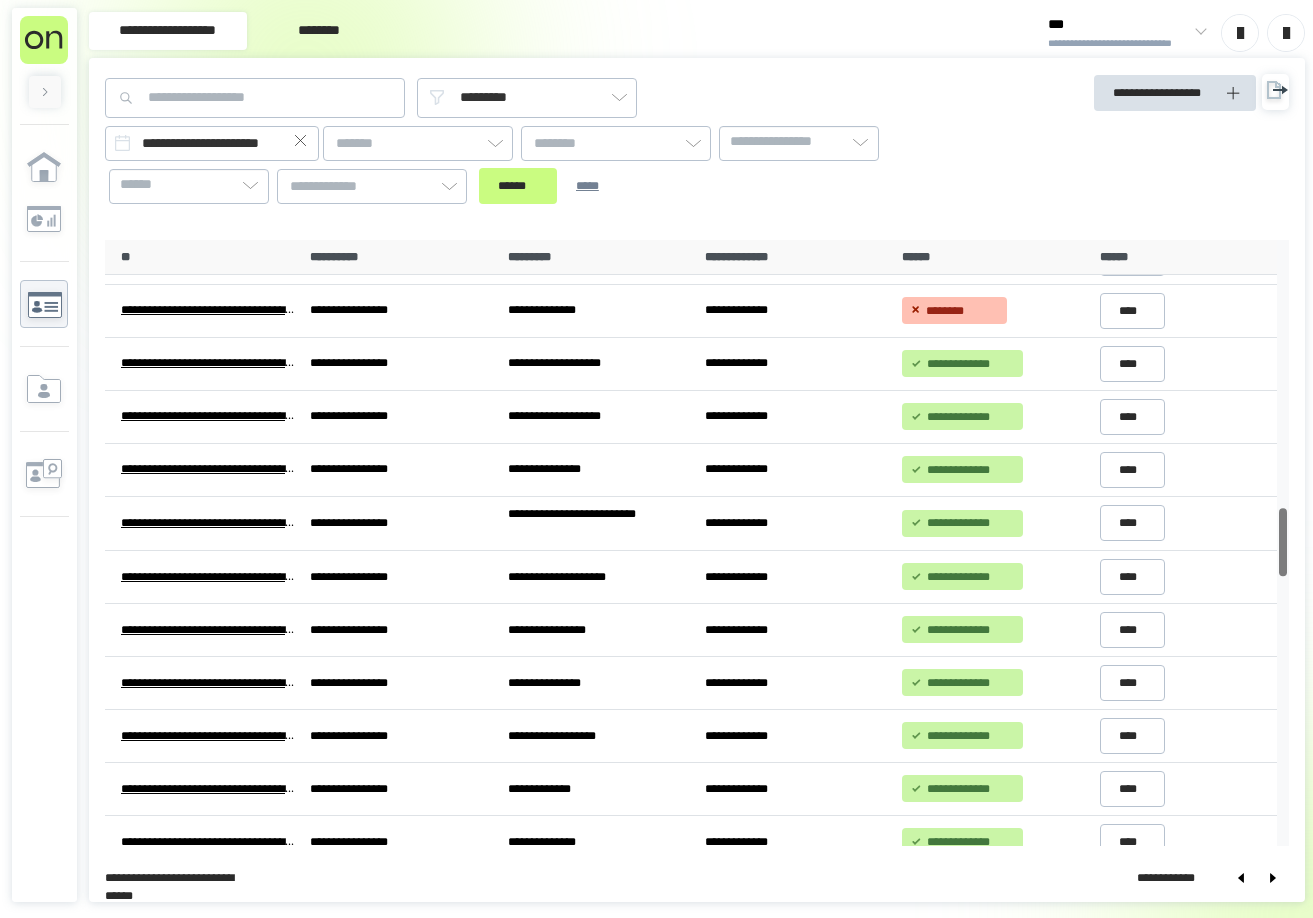 scroll, scrollTop: 2360, scrollLeft: 0, axis: vertical 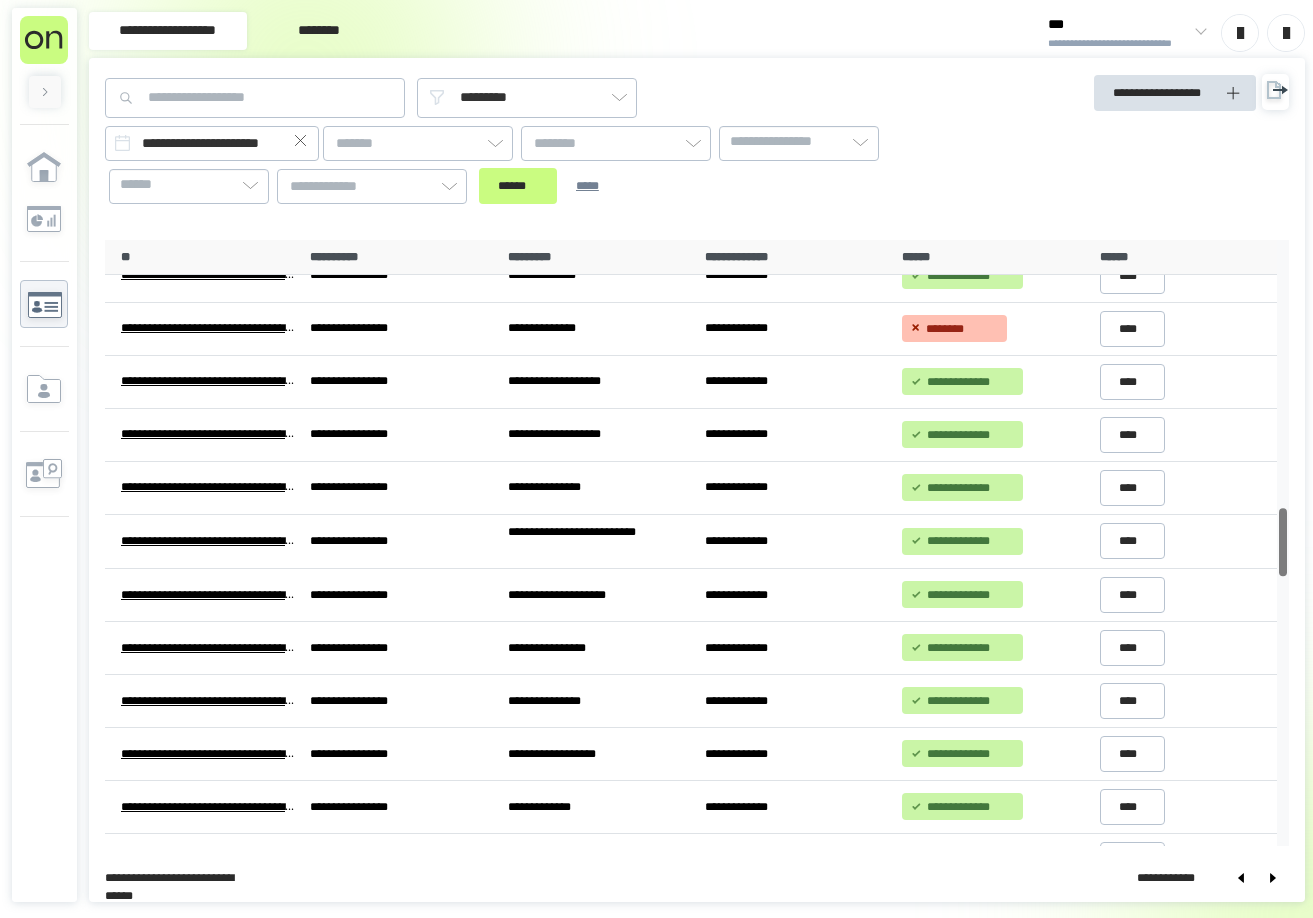 drag, startPoint x: 1286, startPoint y: 553, endPoint x: 1270, endPoint y: 542, distance: 19.416489 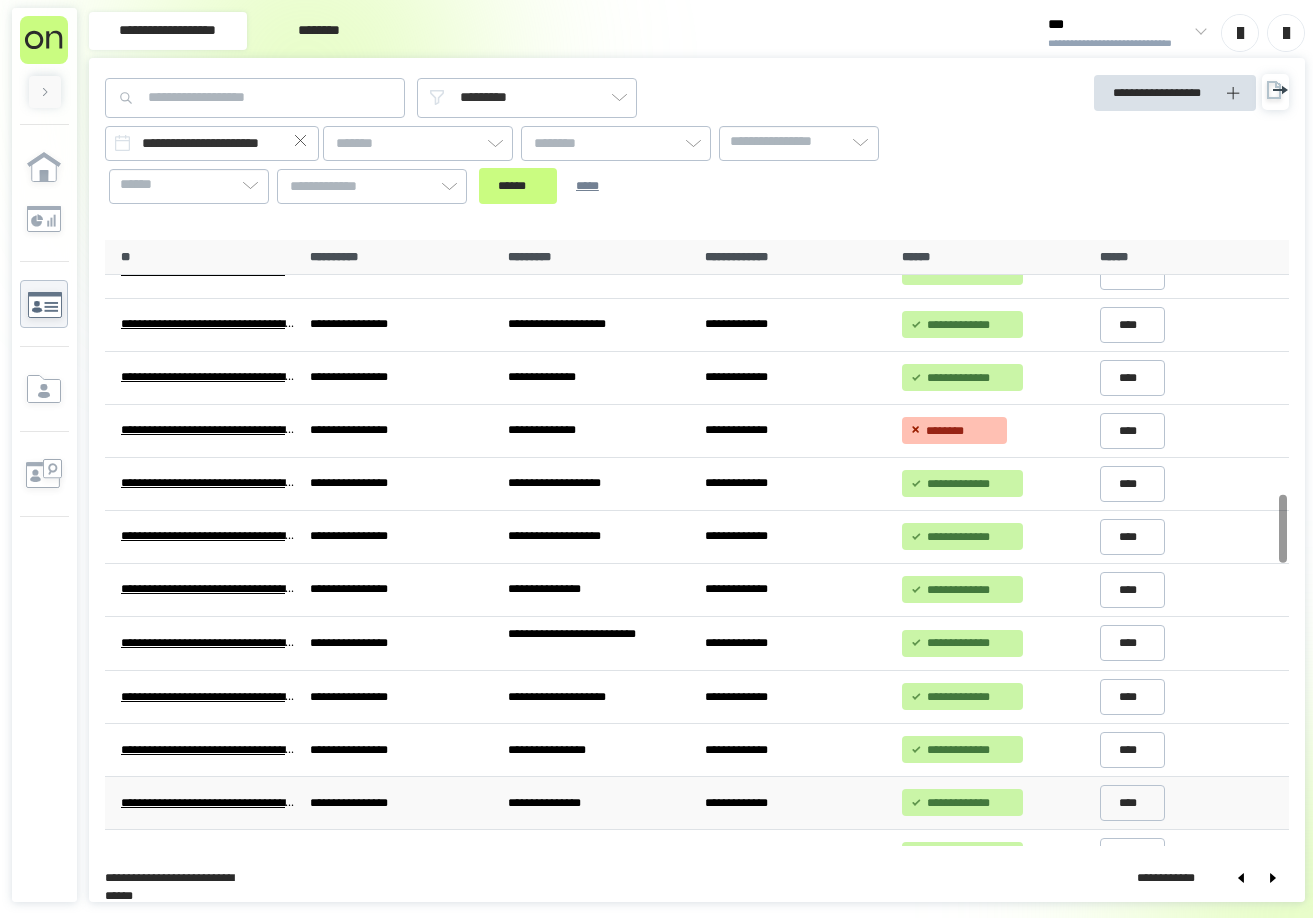 scroll, scrollTop: 2156, scrollLeft: 0, axis: vertical 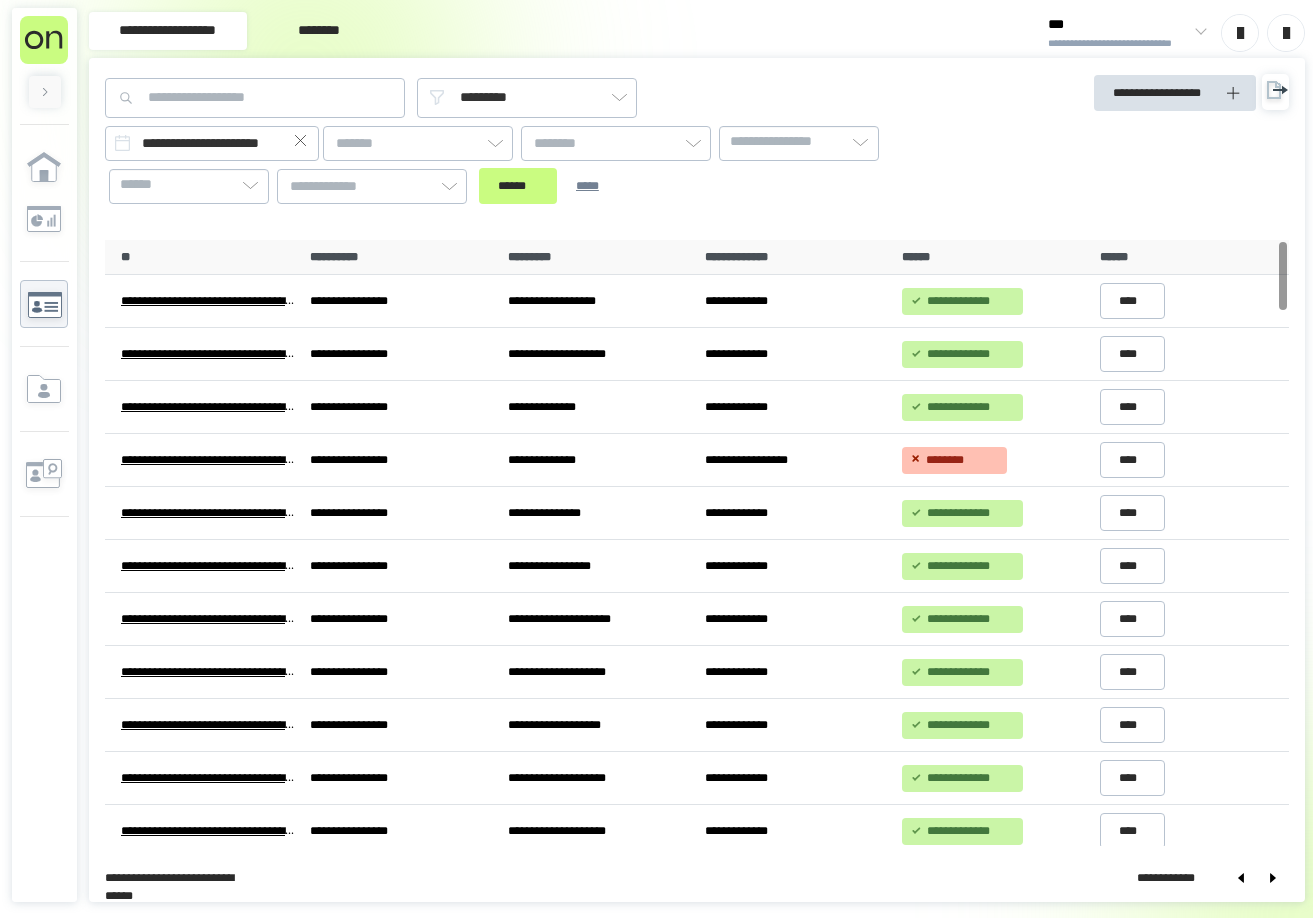 click on "**********" at bounding box center [697, 878] 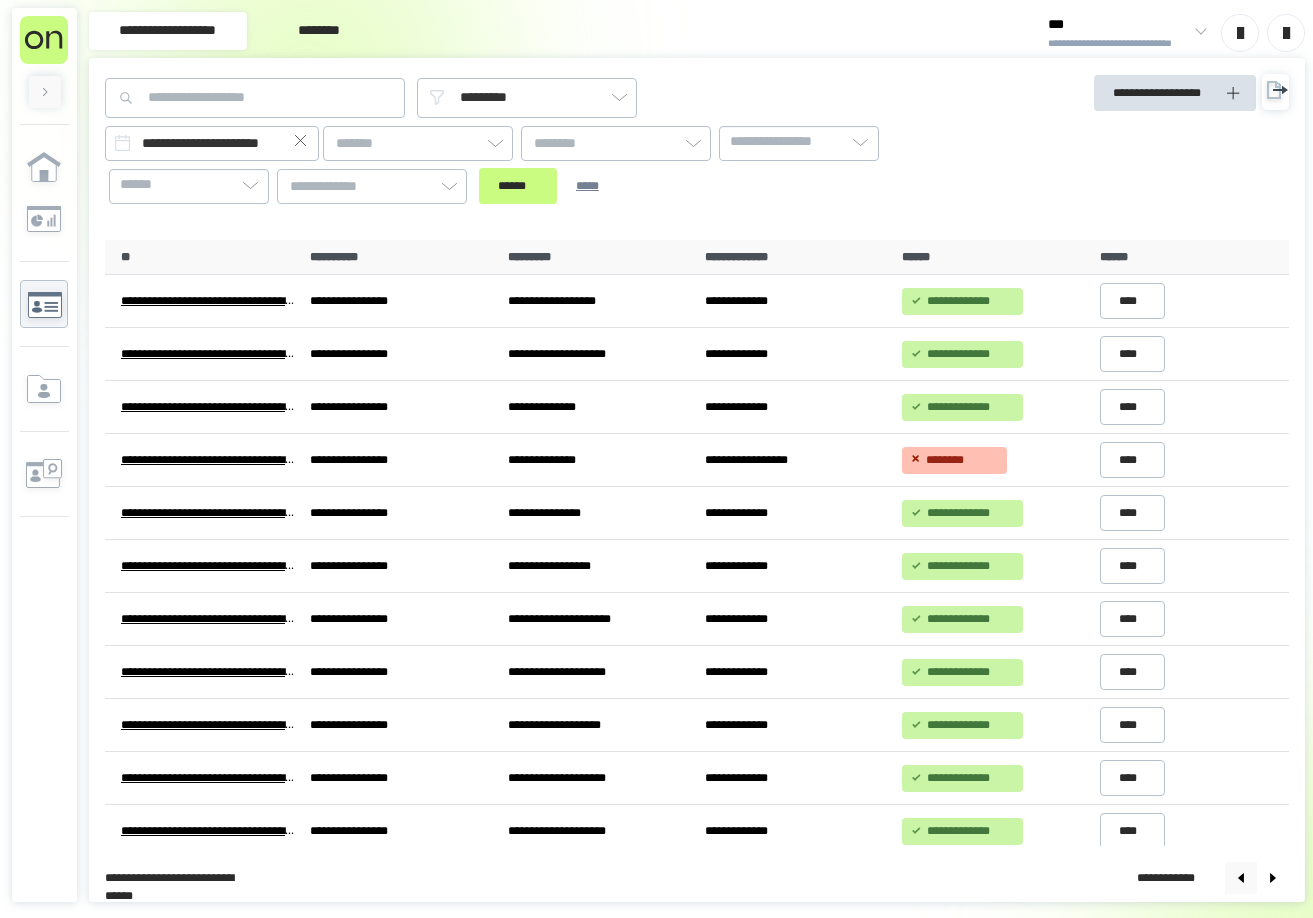 click at bounding box center (1241, 878) 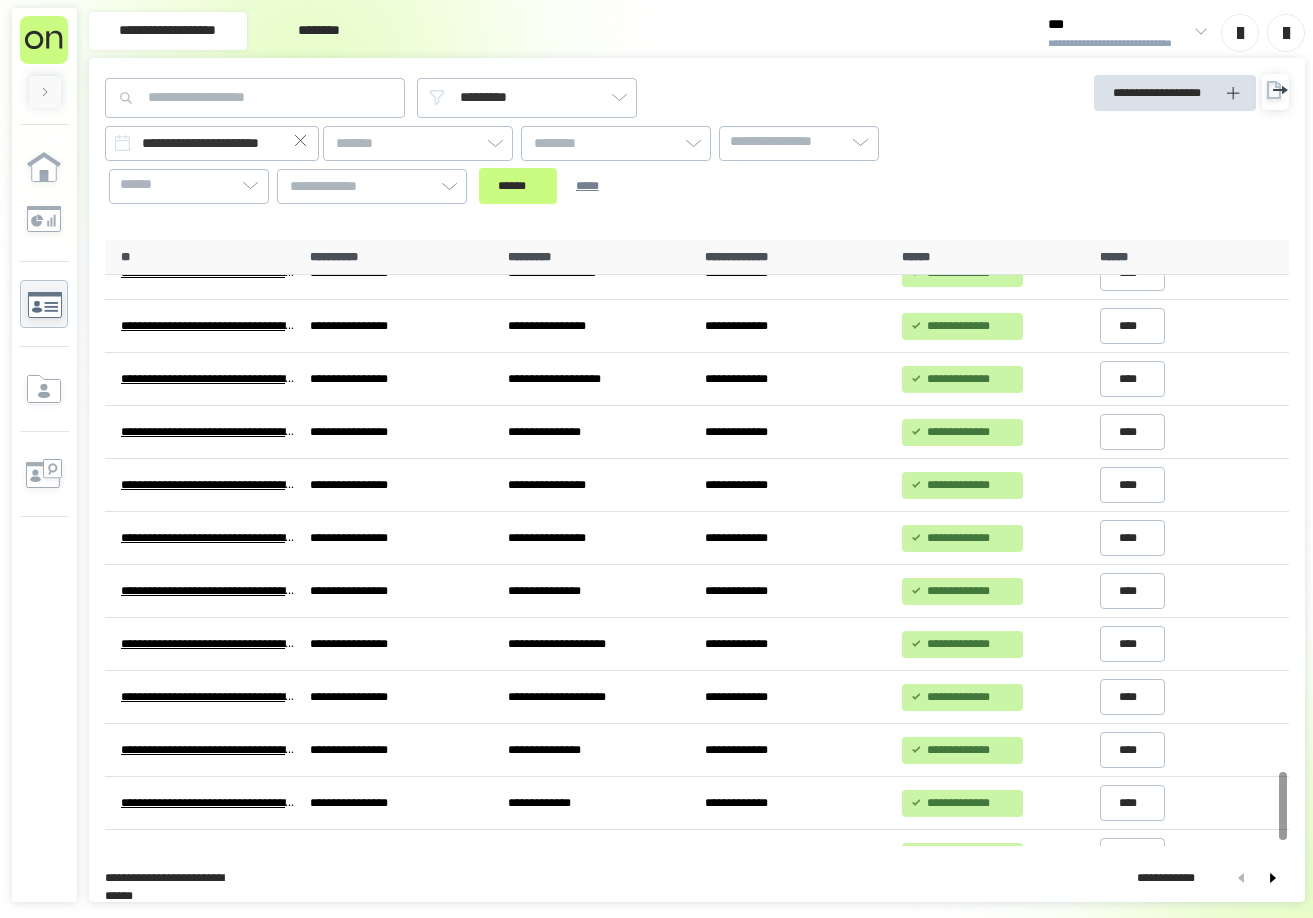 scroll, scrollTop: 4728, scrollLeft: 0, axis: vertical 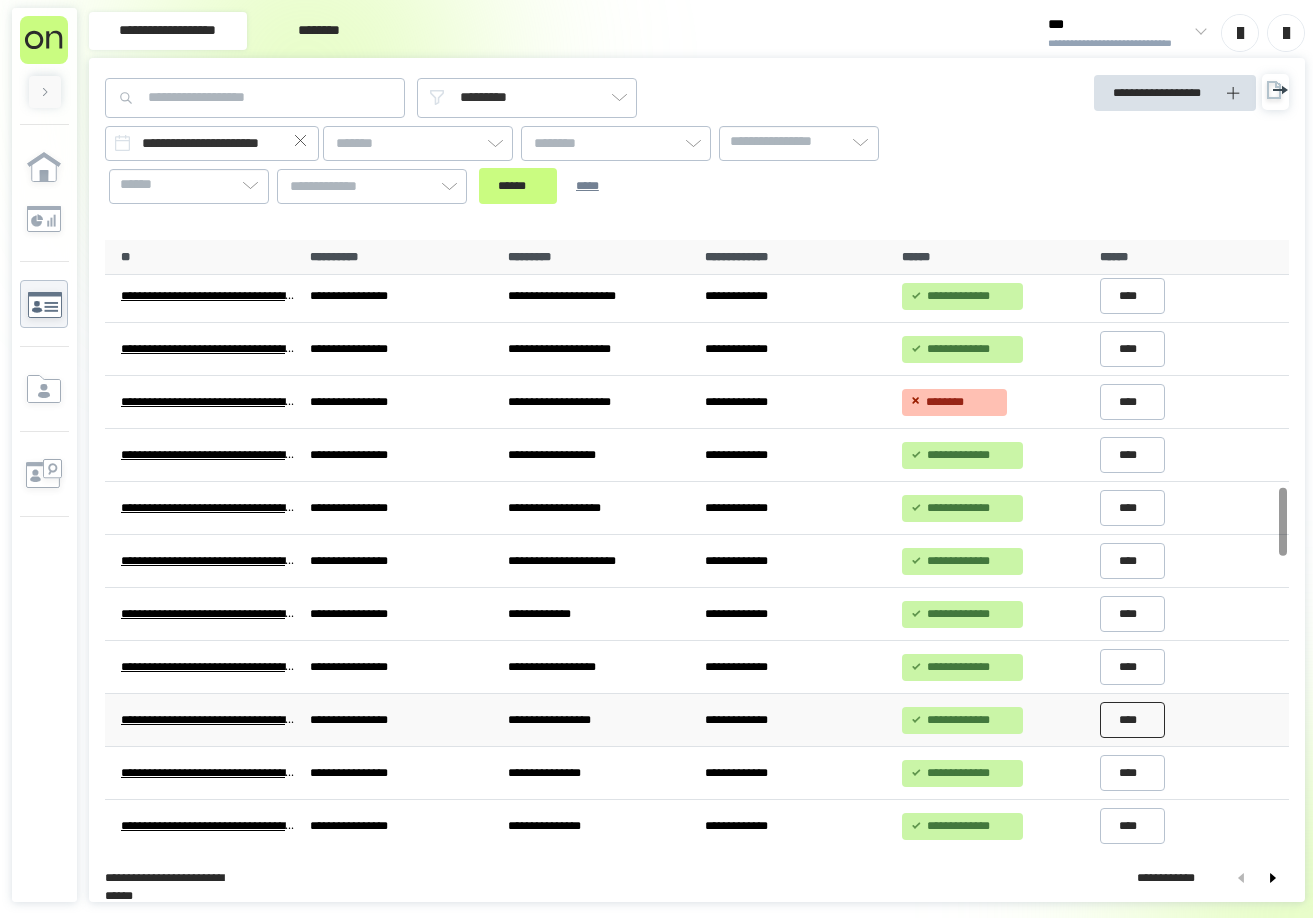 click on "****" at bounding box center (1133, 720) 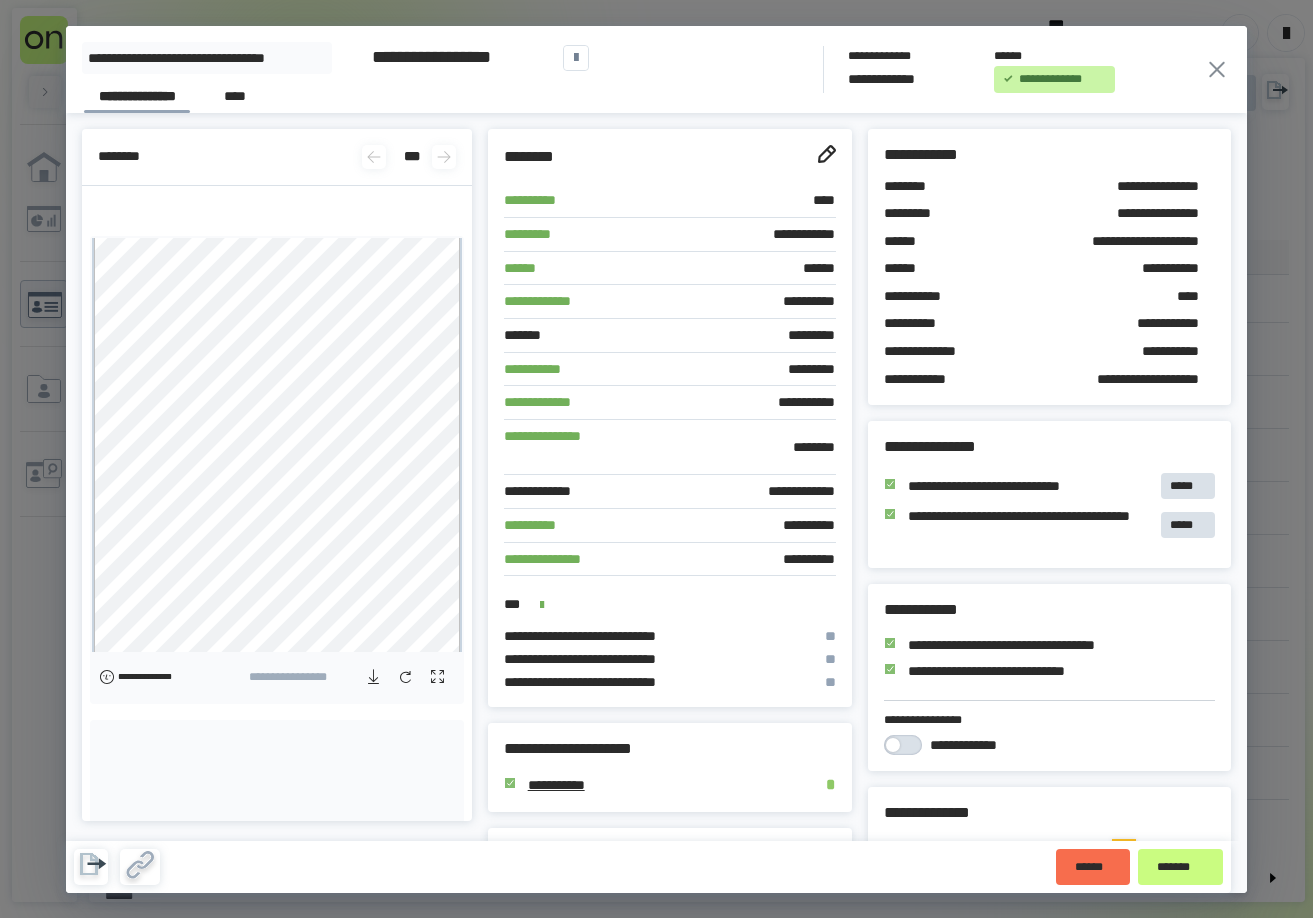 click 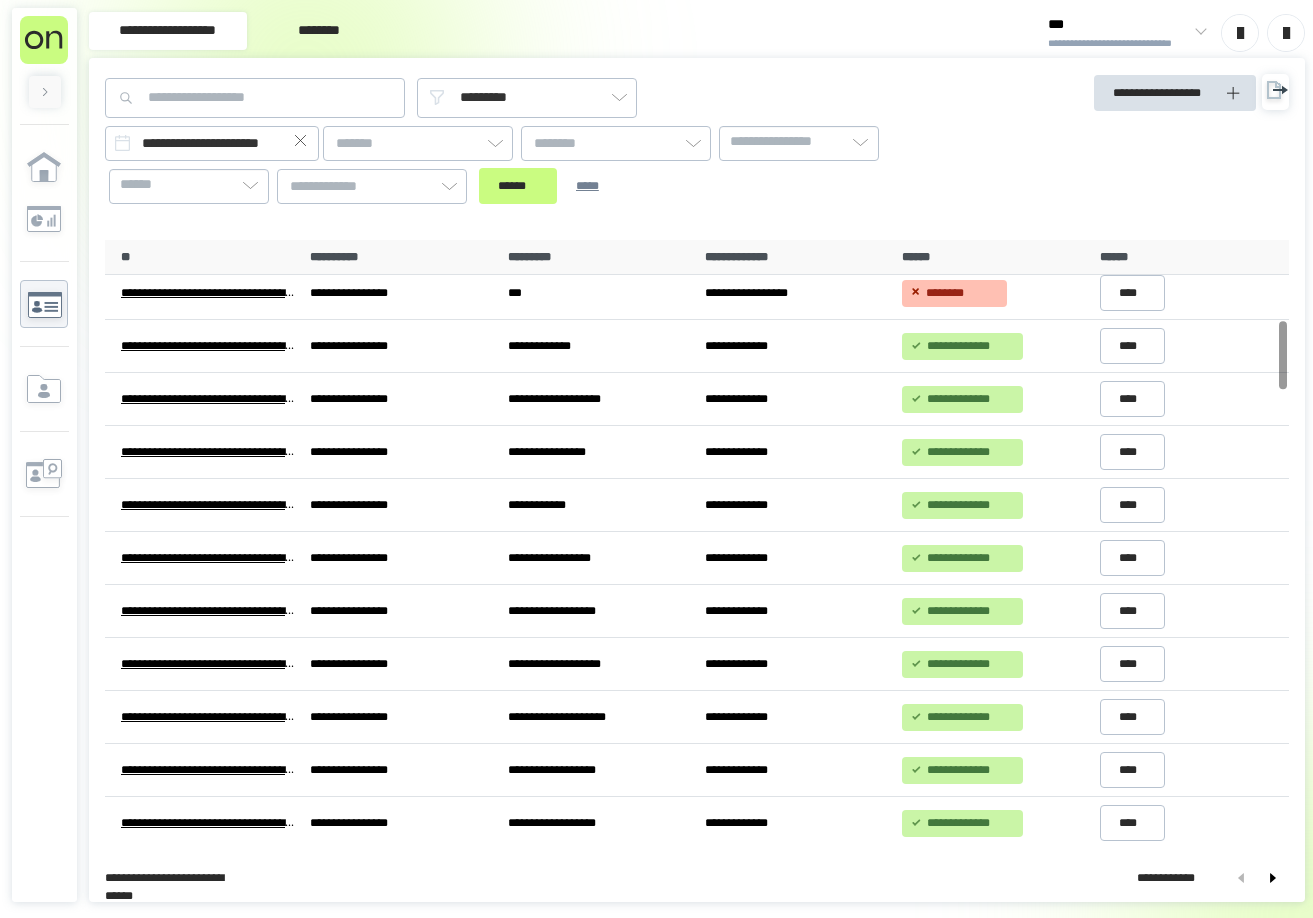 scroll, scrollTop: 648, scrollLeft: 0, axis: vertical 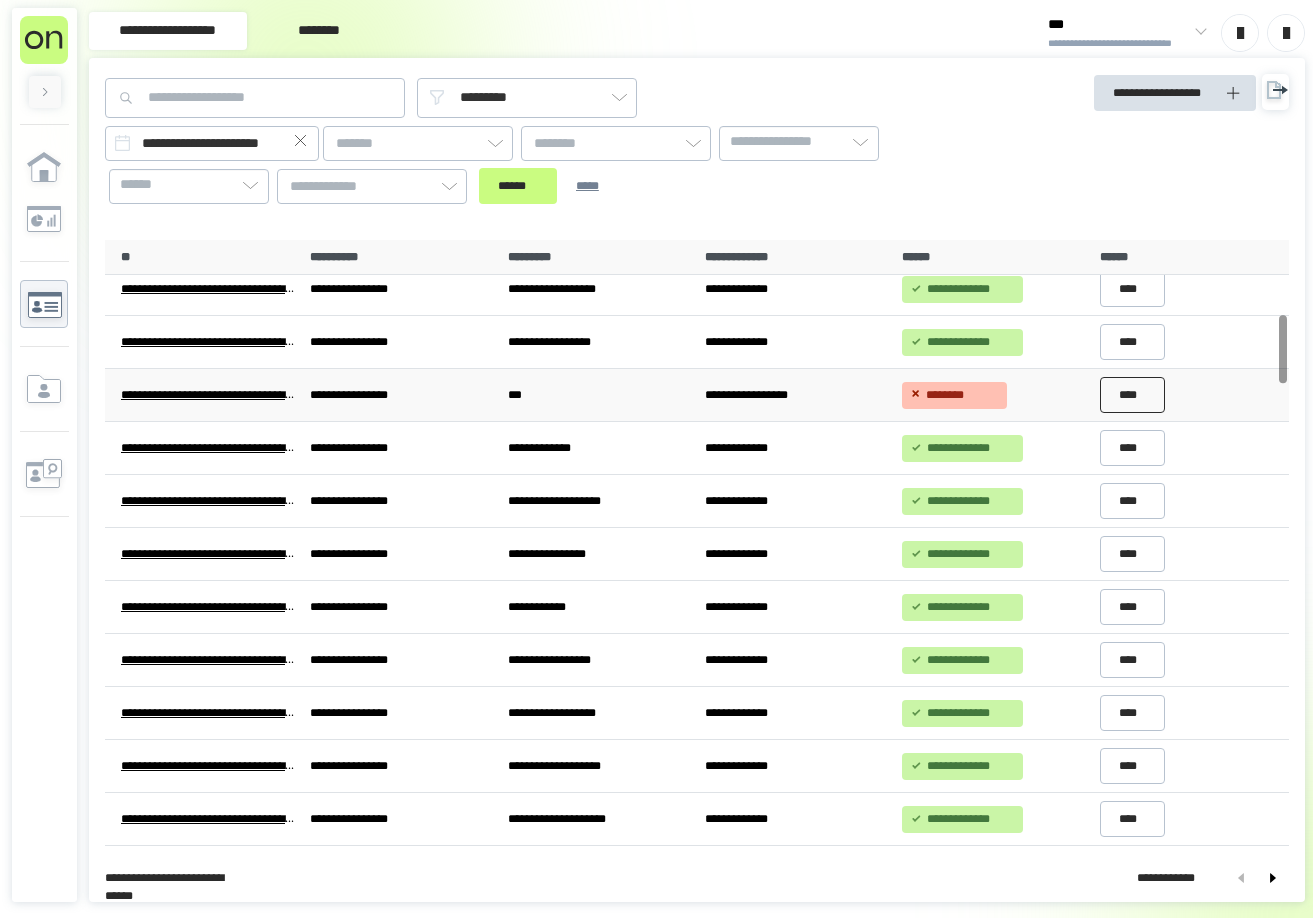 click on "****" at bounding box center (1133, 395) 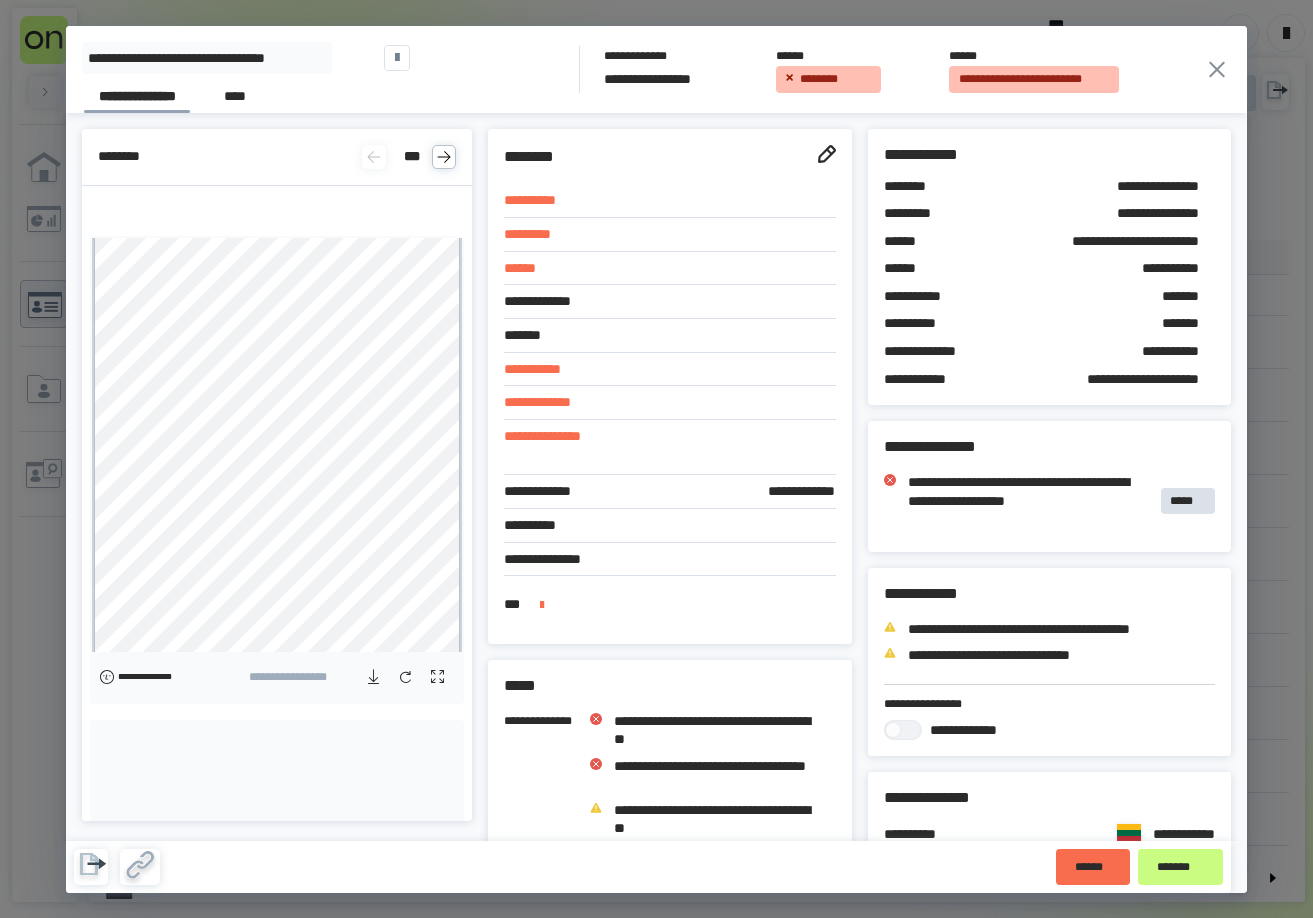 click 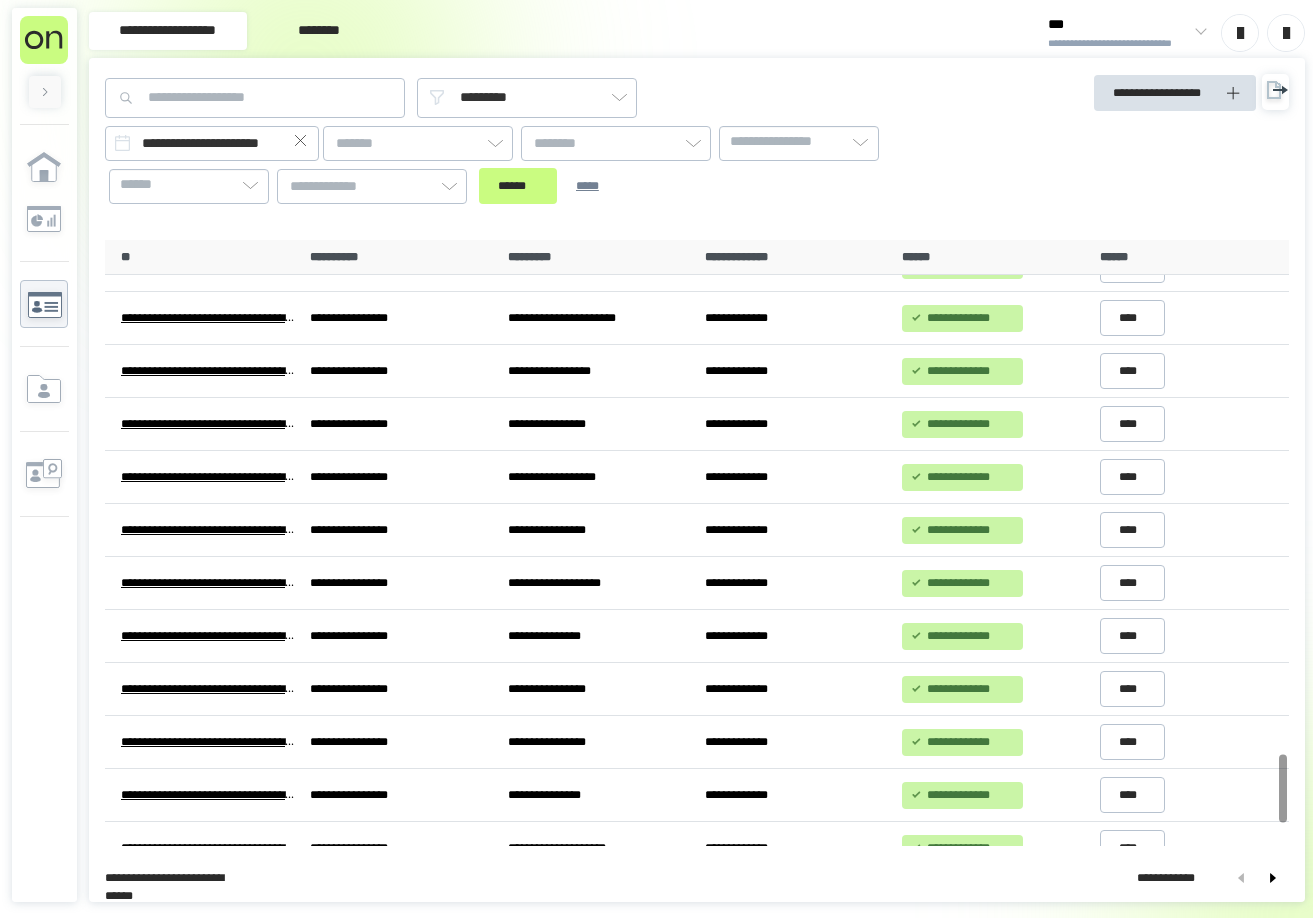 scroll, scrollTop: 4728, scrollLeft: 0, axis: vertical 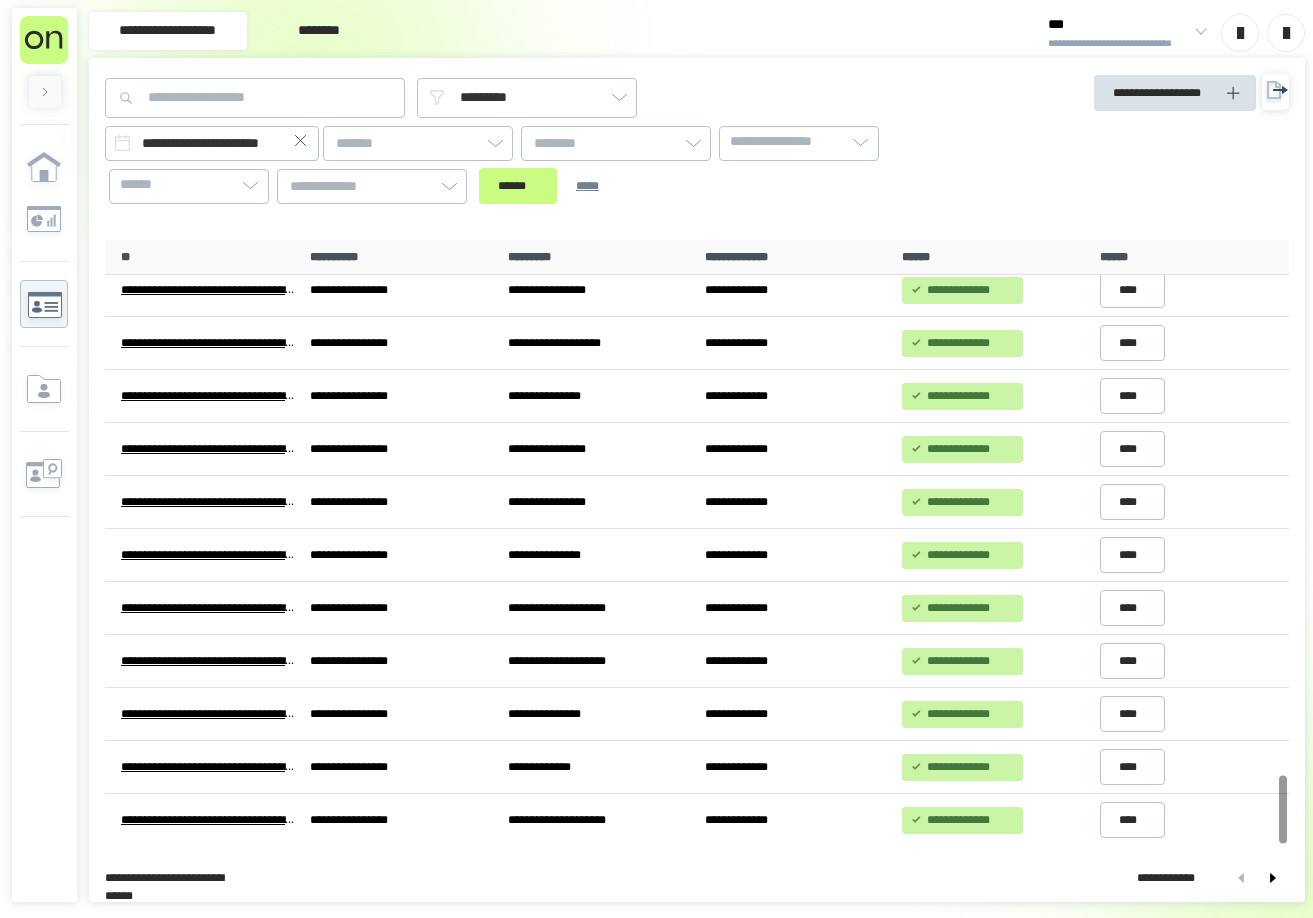 click on "**********" at bounding box center [547, 141] 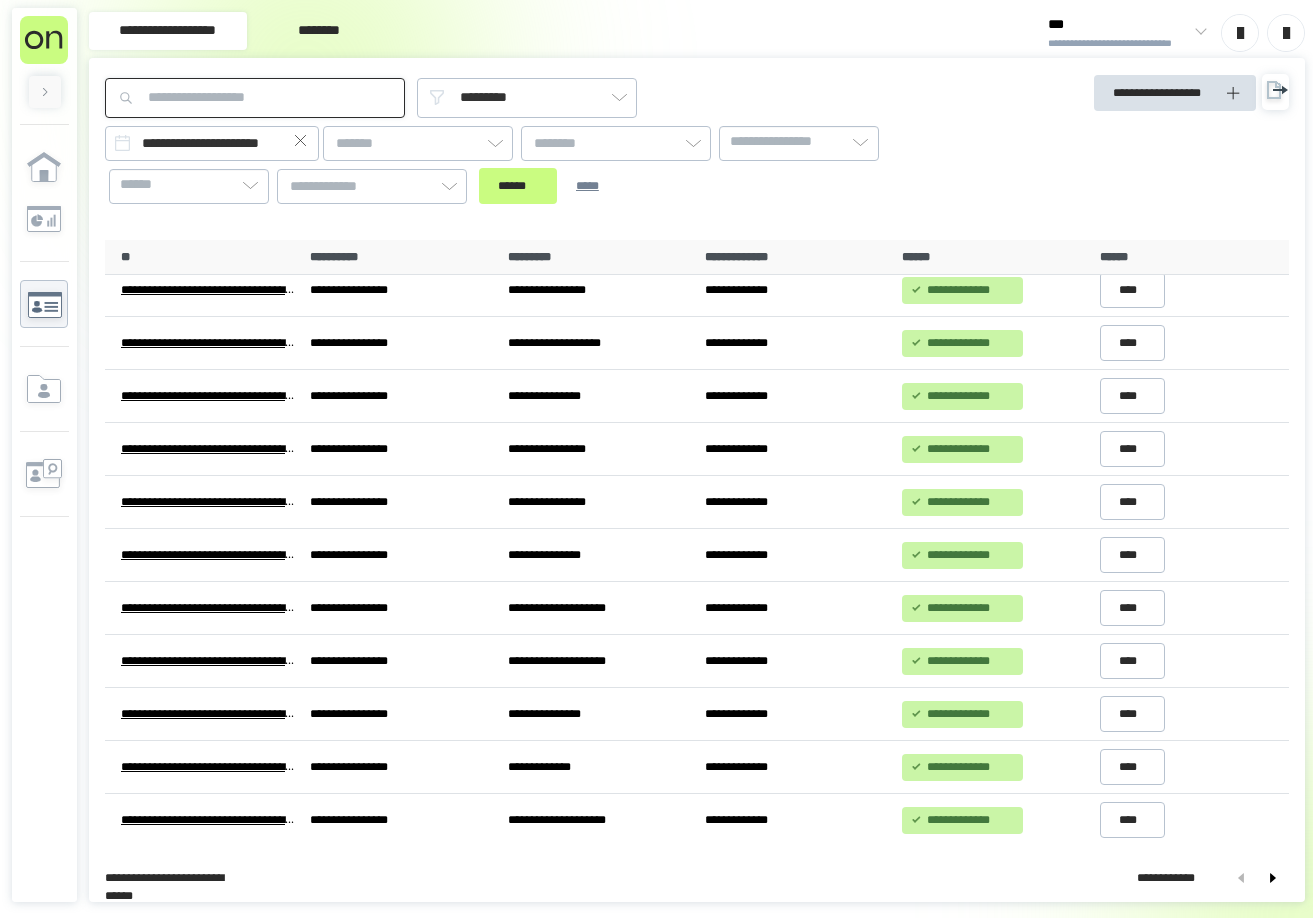 click at bounding box center [255, 98] 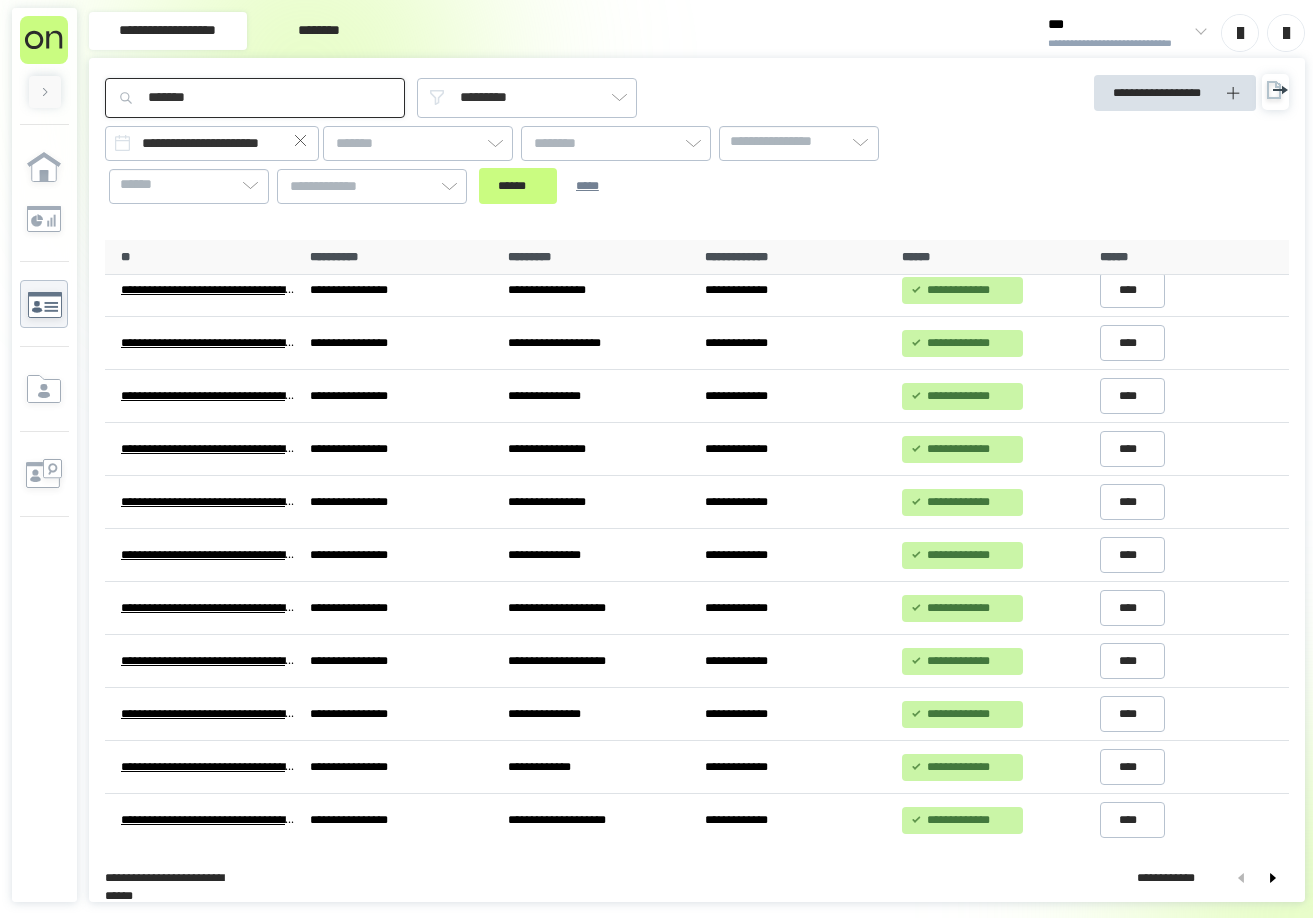 type on "*******" 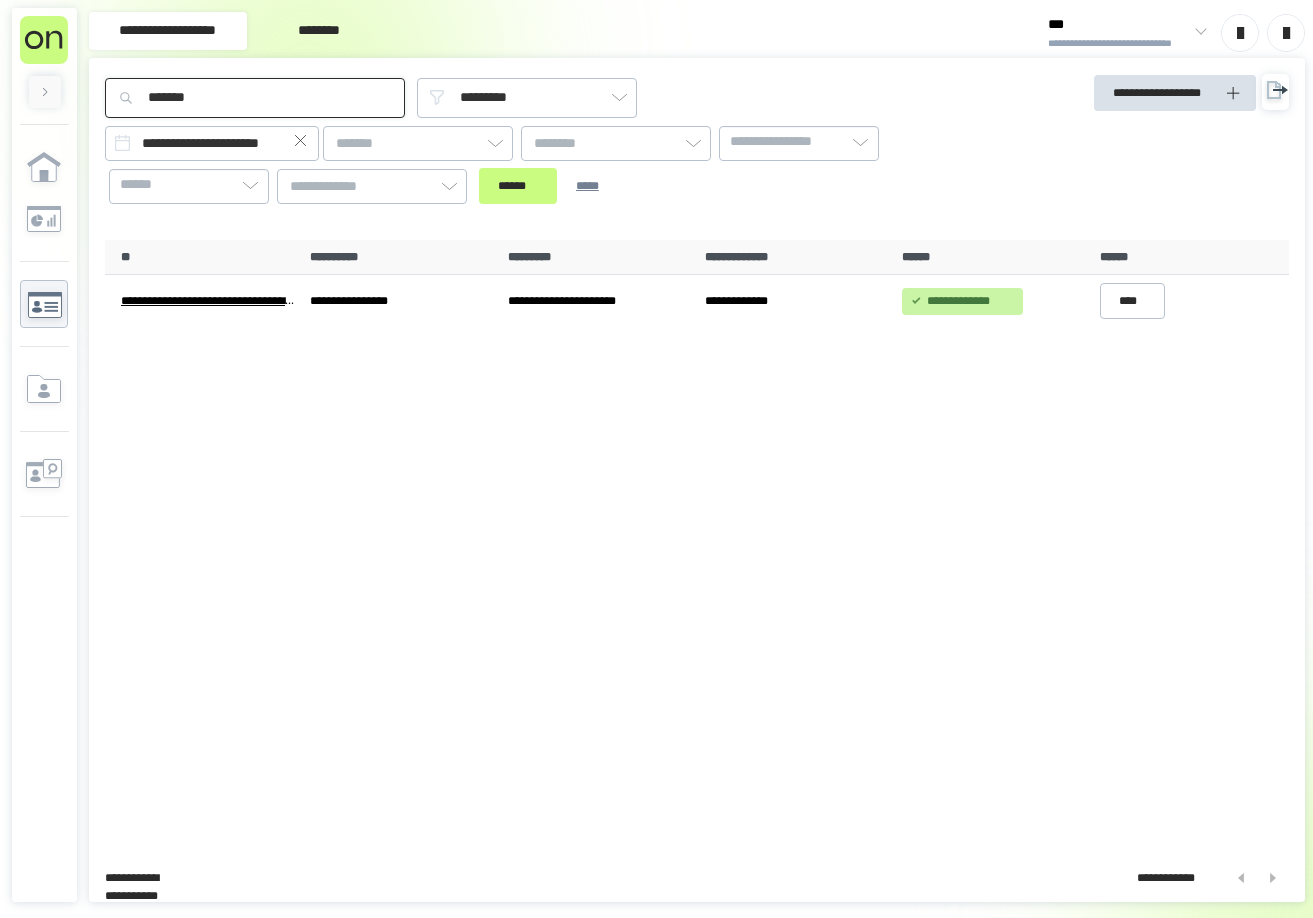 scroll, scrollTop: 0, scrollLeft: 0, axis: both 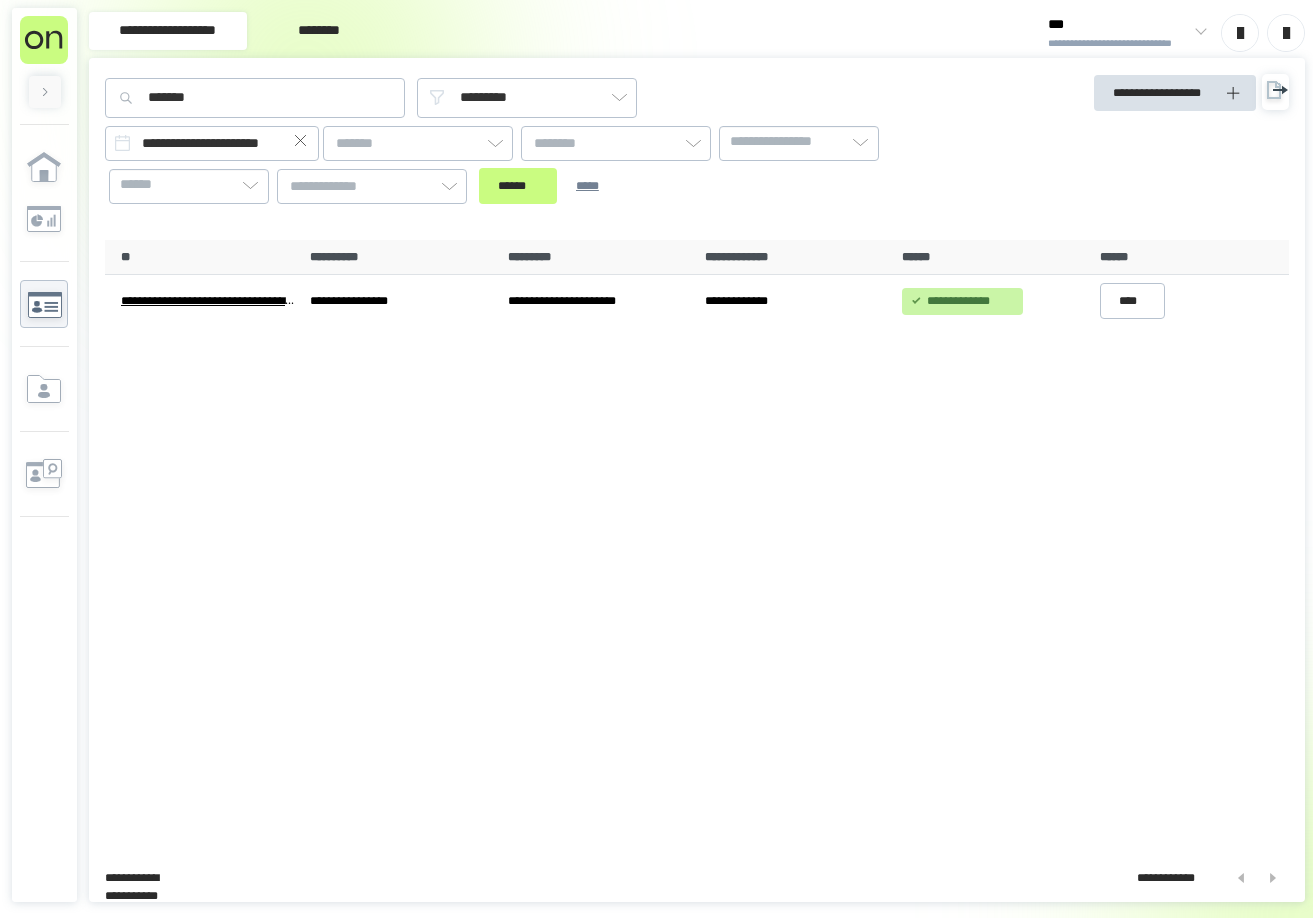 click on "**********" at bounding box center [697, 543] 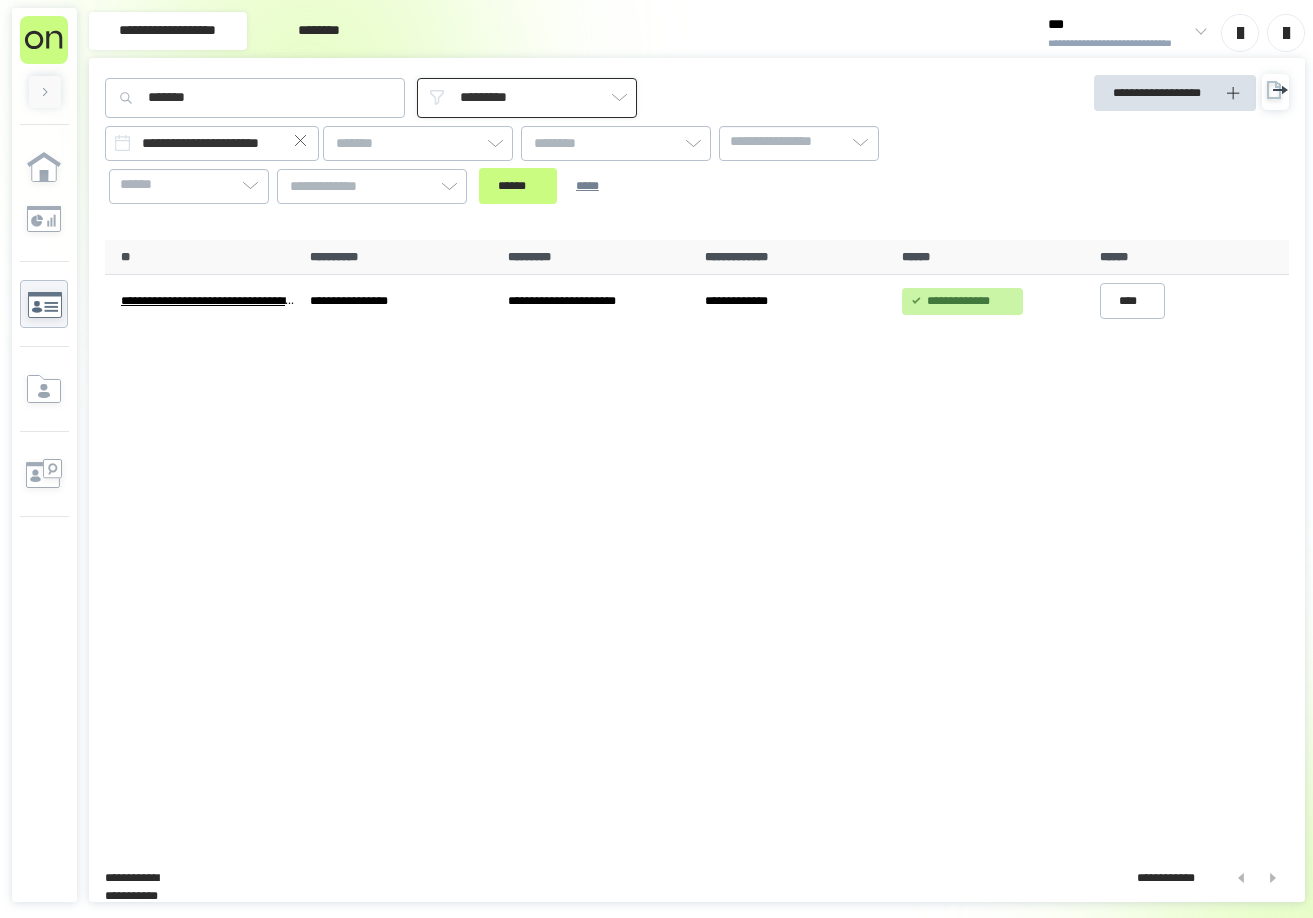 click on "*********" at bounding box center (527, 98) 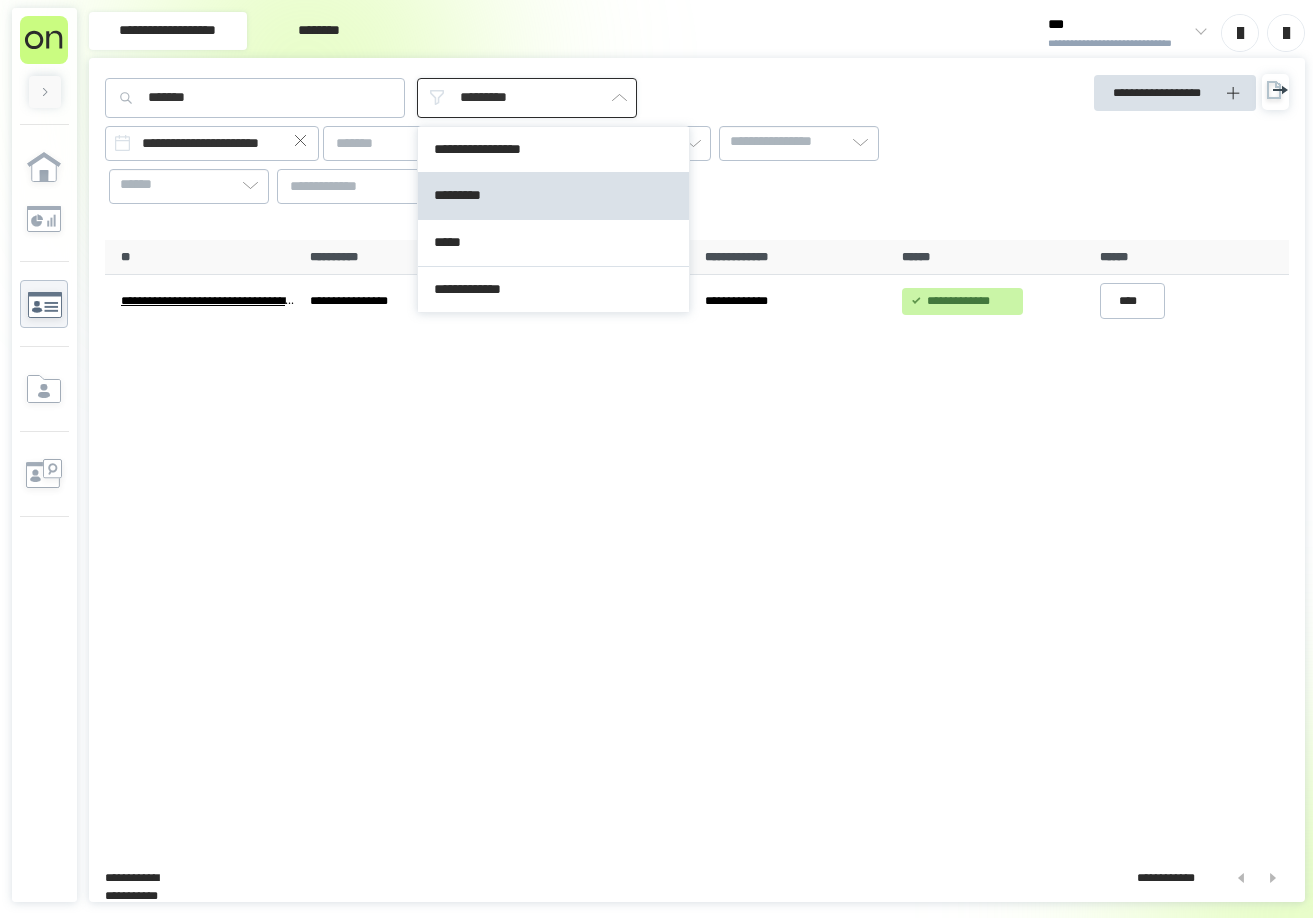 click on "*********" at bounding box center (527, 98) 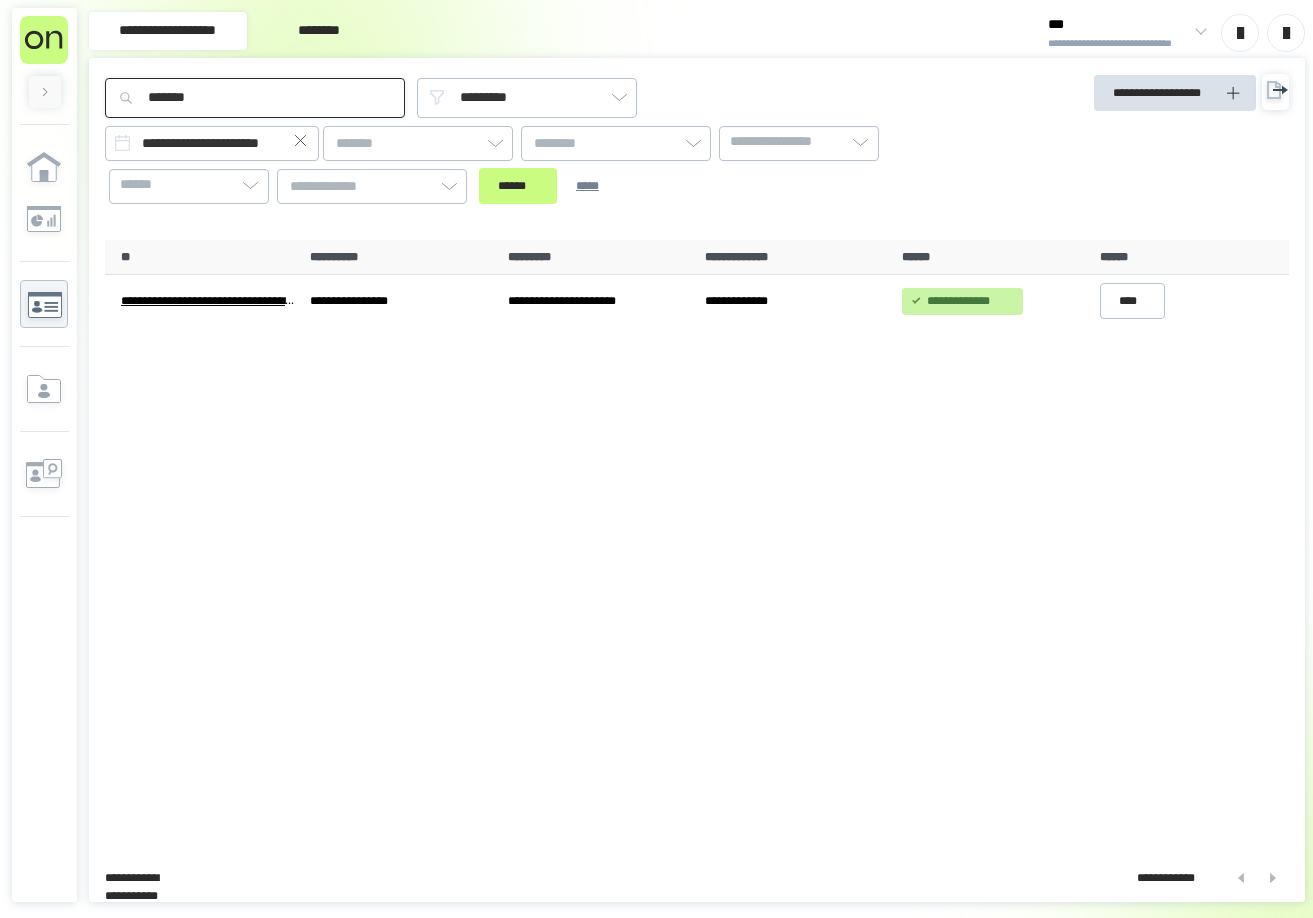 drag, startPoint x: 325, startPoint y: 103, endPoint x: -92, endPoint y: 81, distance: 417.57993 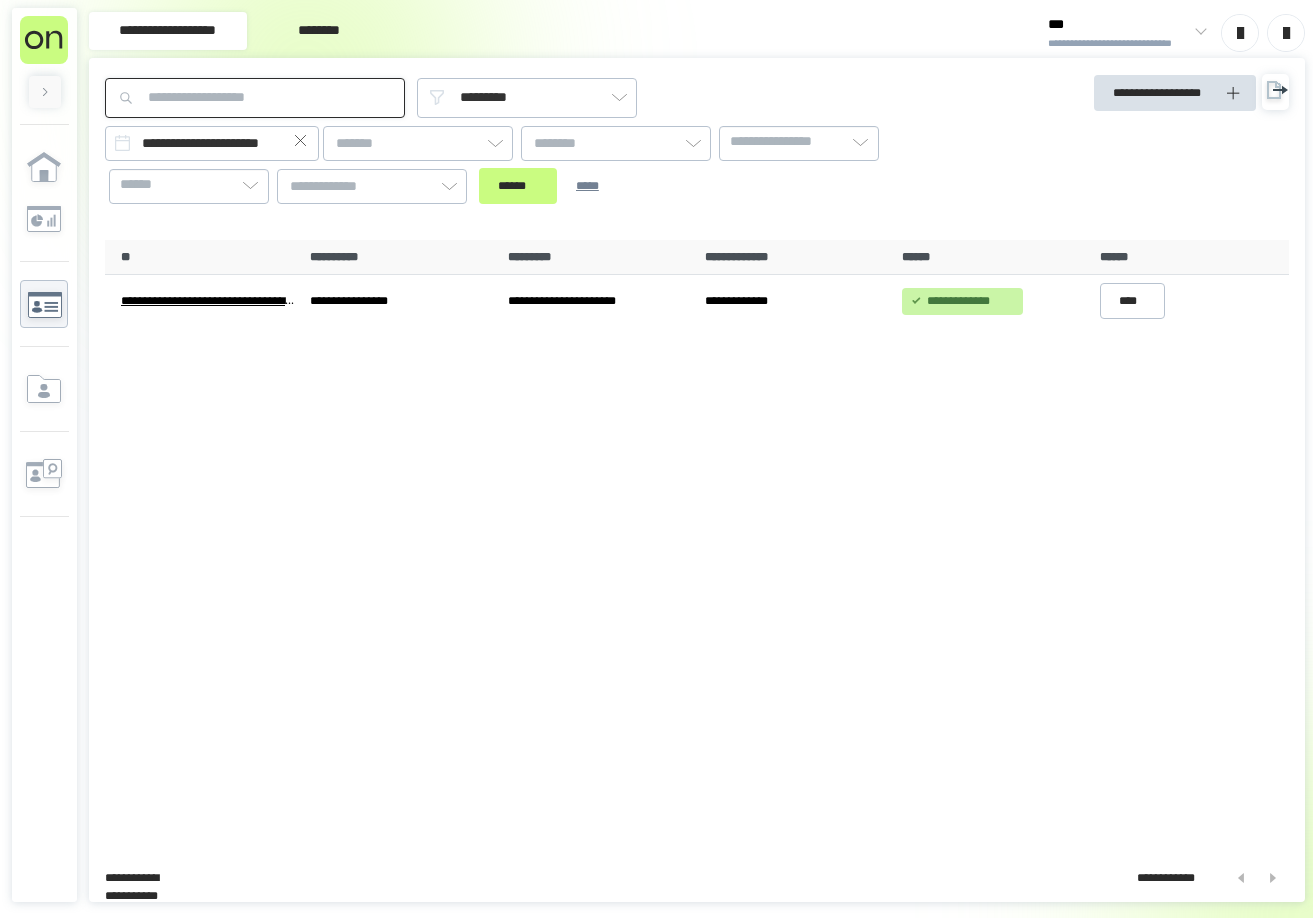 click on "******" at bounding box center (518, 186) 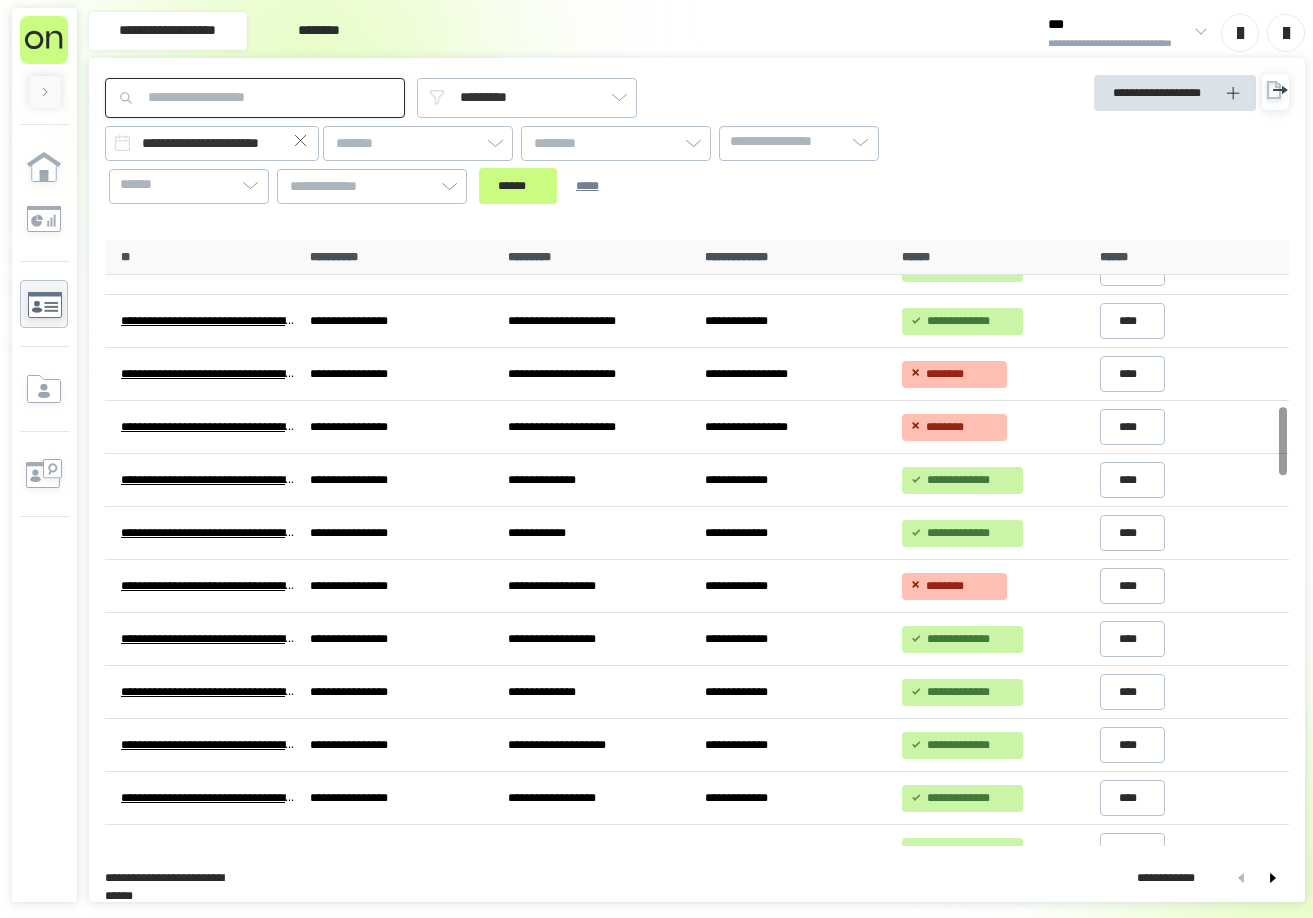 scroll, scrollTop: 954, scrollLeft: 0, axis: vertical 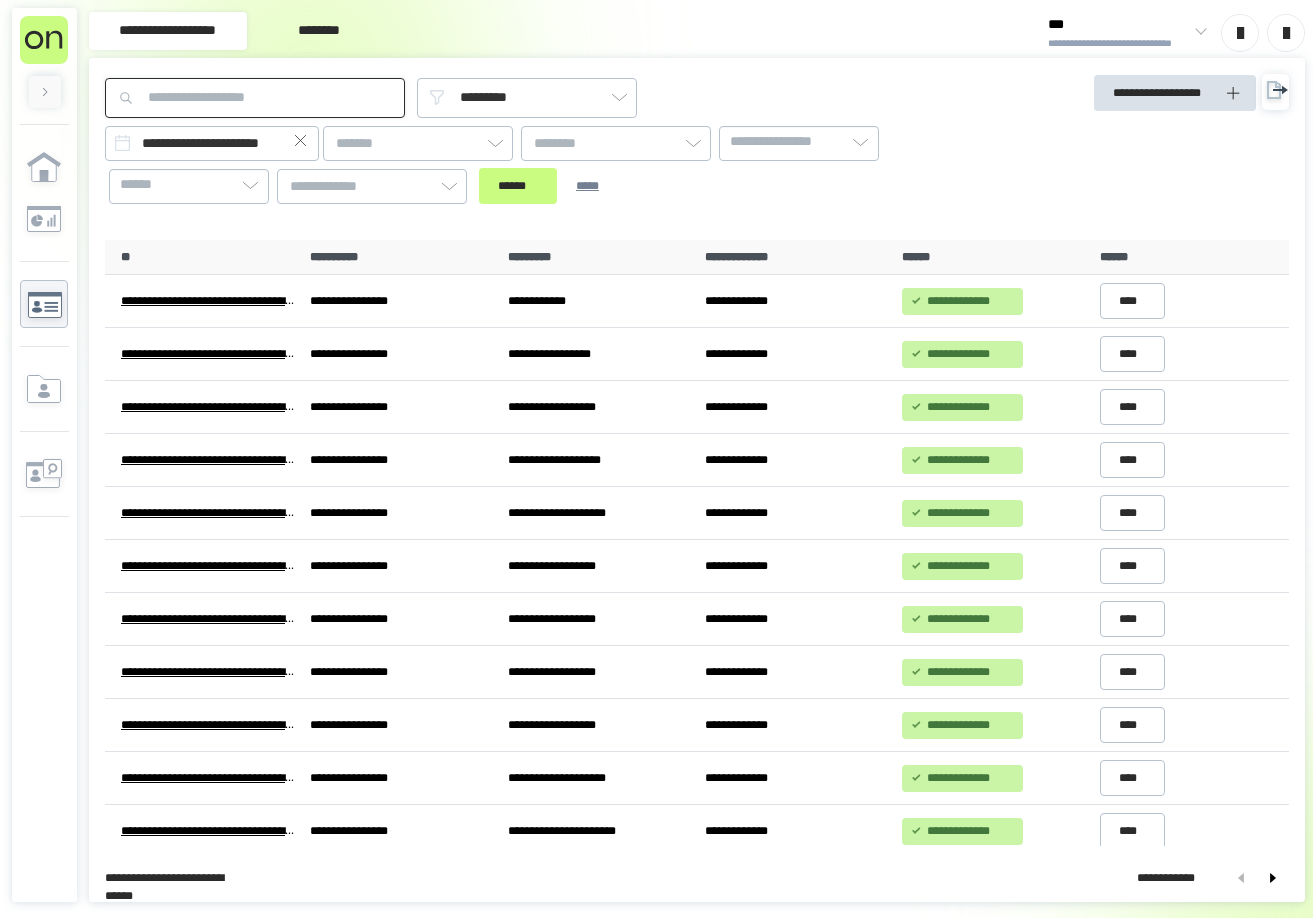 click at bounding box center [255, 98] 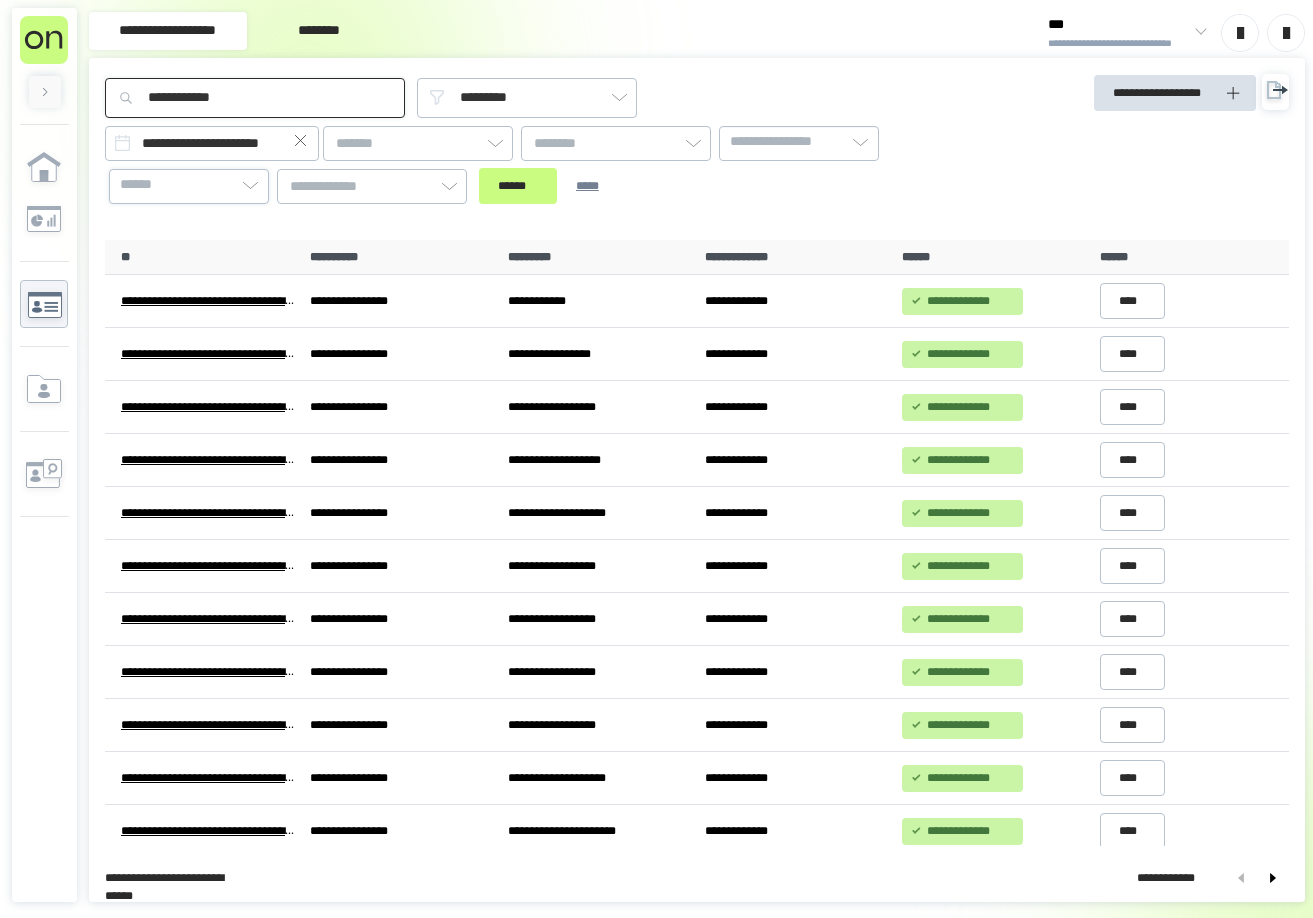 type on "**********" 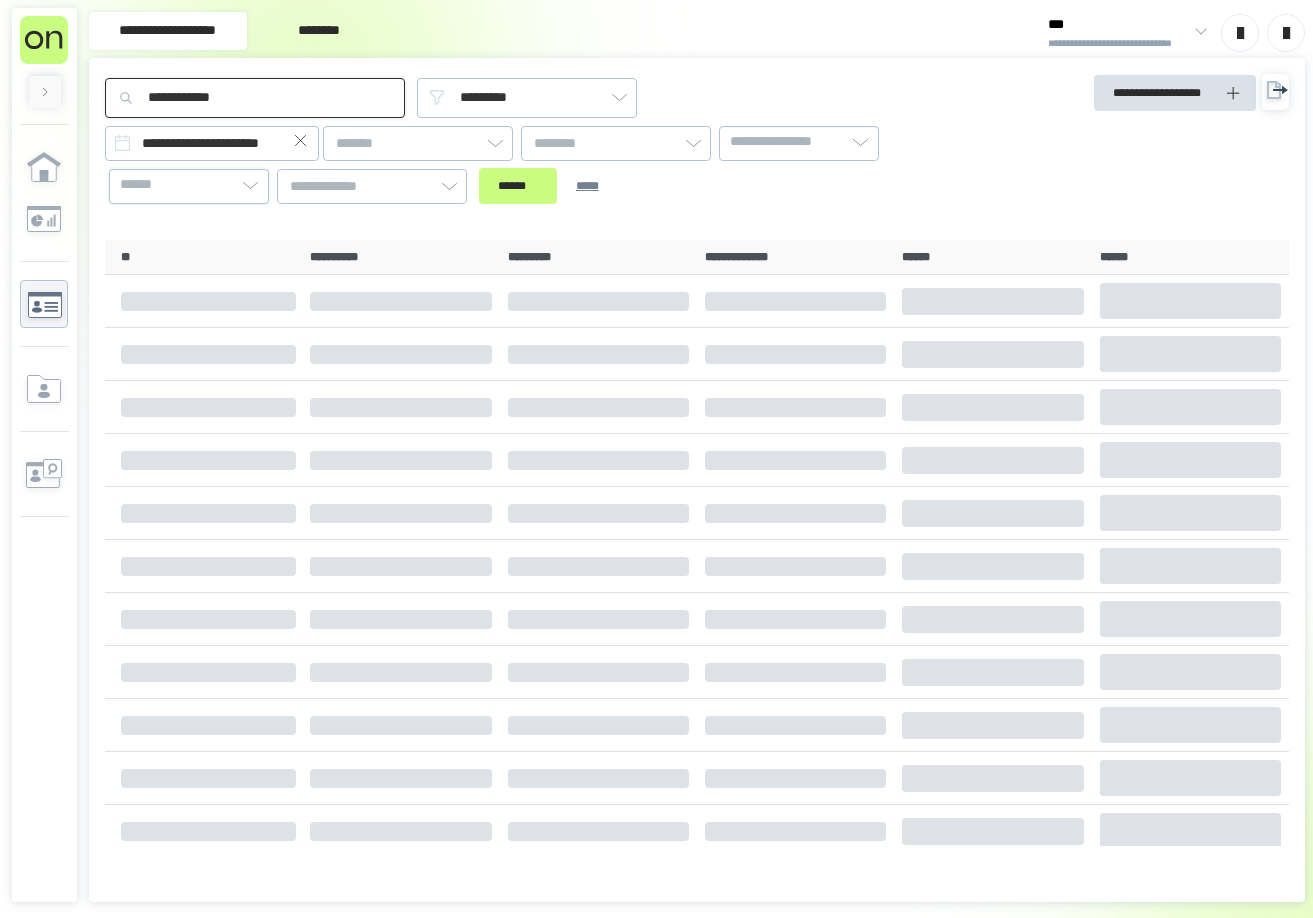 scroll, scrollTop: 0, scrollLeft: 0, axis: both 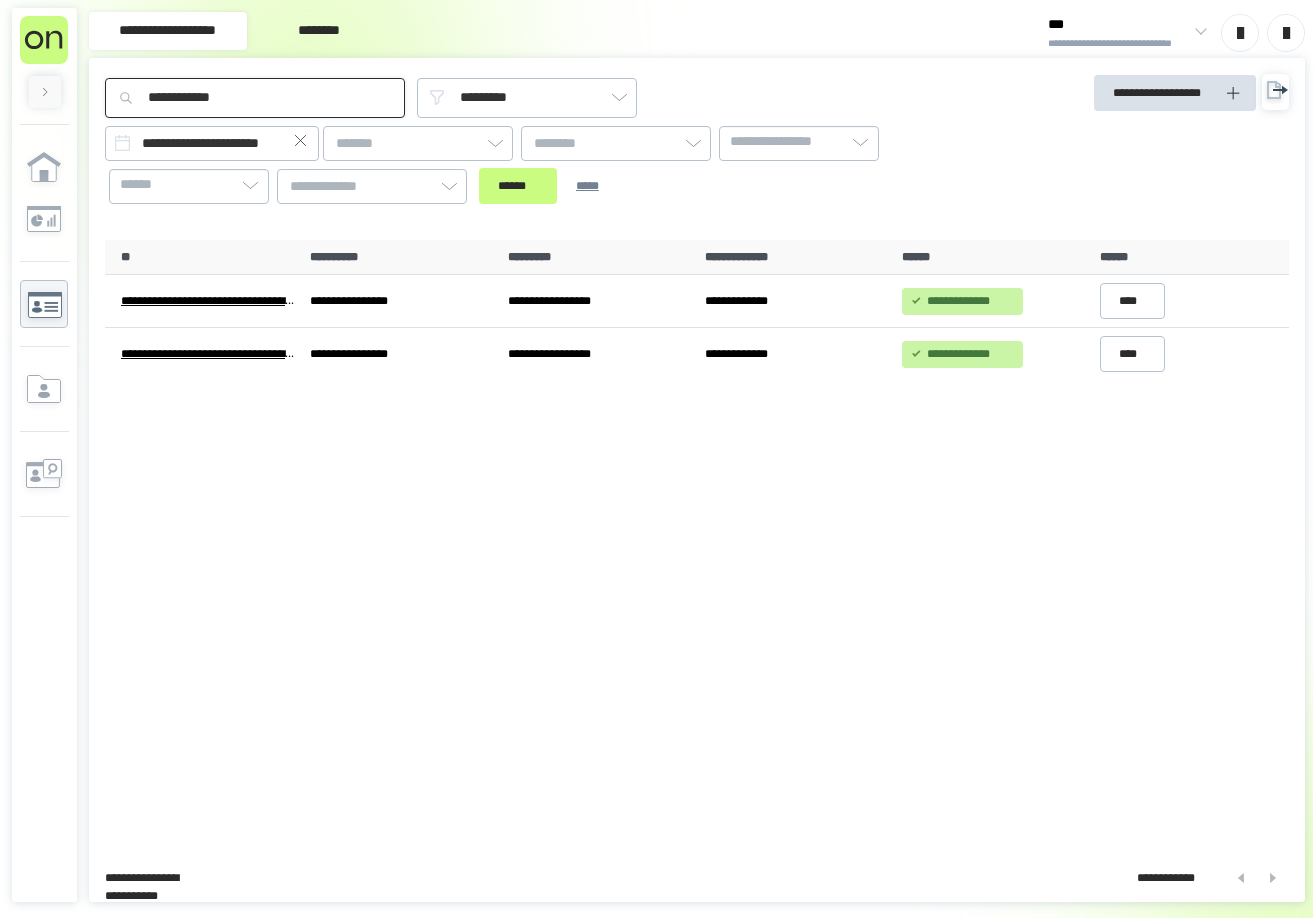 drag, startPoint x: 356, startPoint y: 89, endPoint x: 60, endPoint y: 95, distance: 296.0608 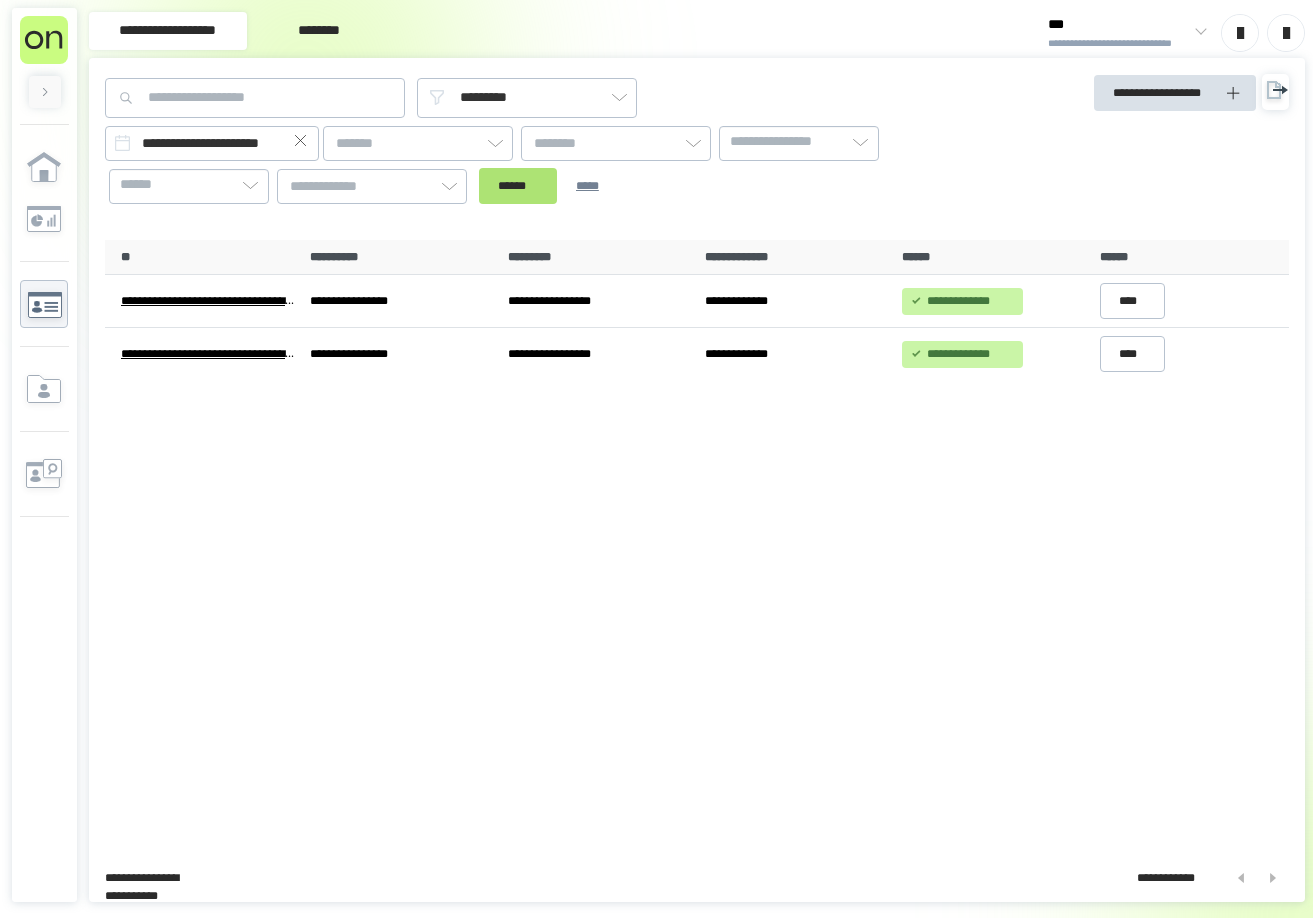 click on "******" at bounding box center (518, 186) 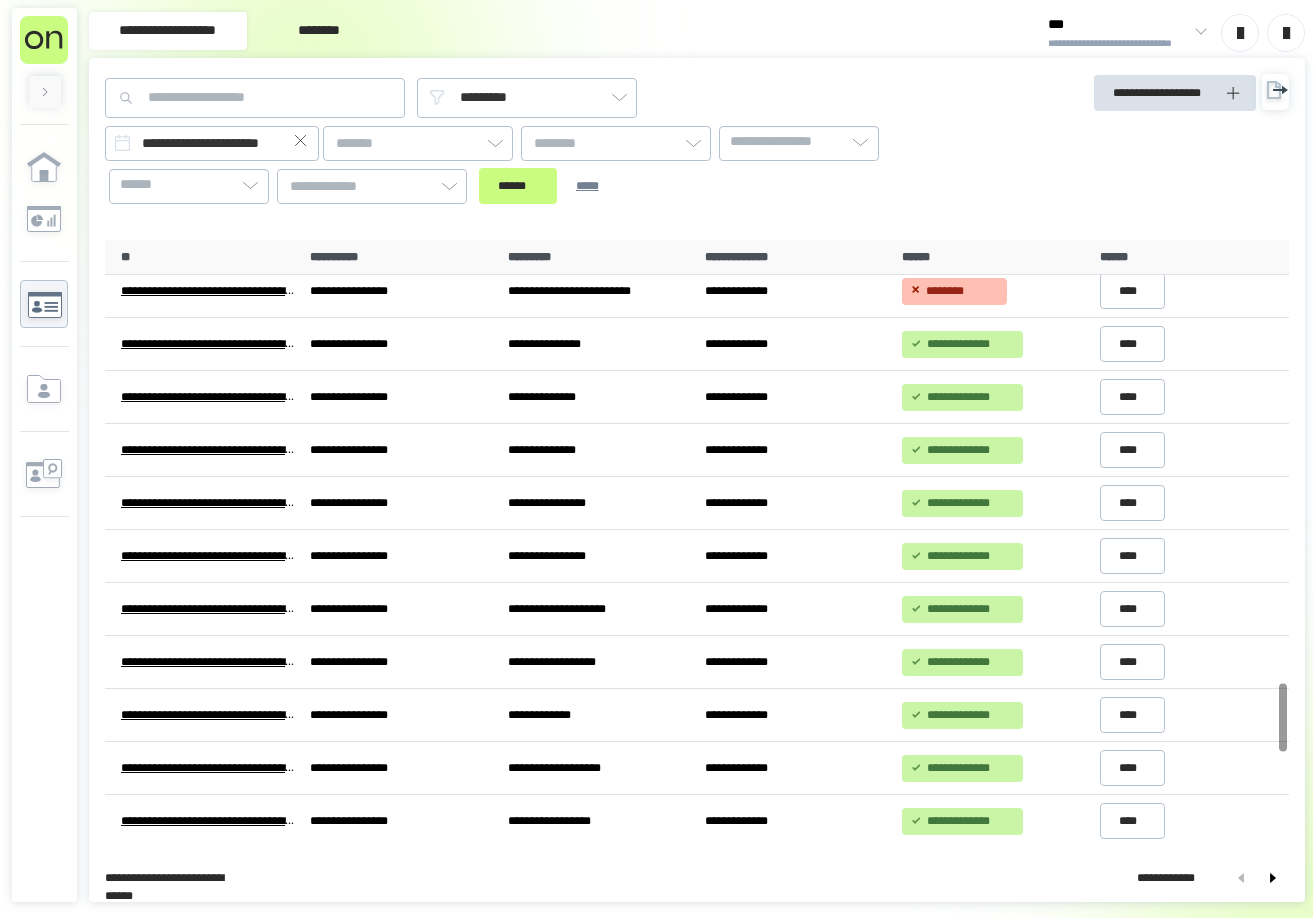 scroll, scrollTop: 3912, scrollLeft: 0, axis: vertical 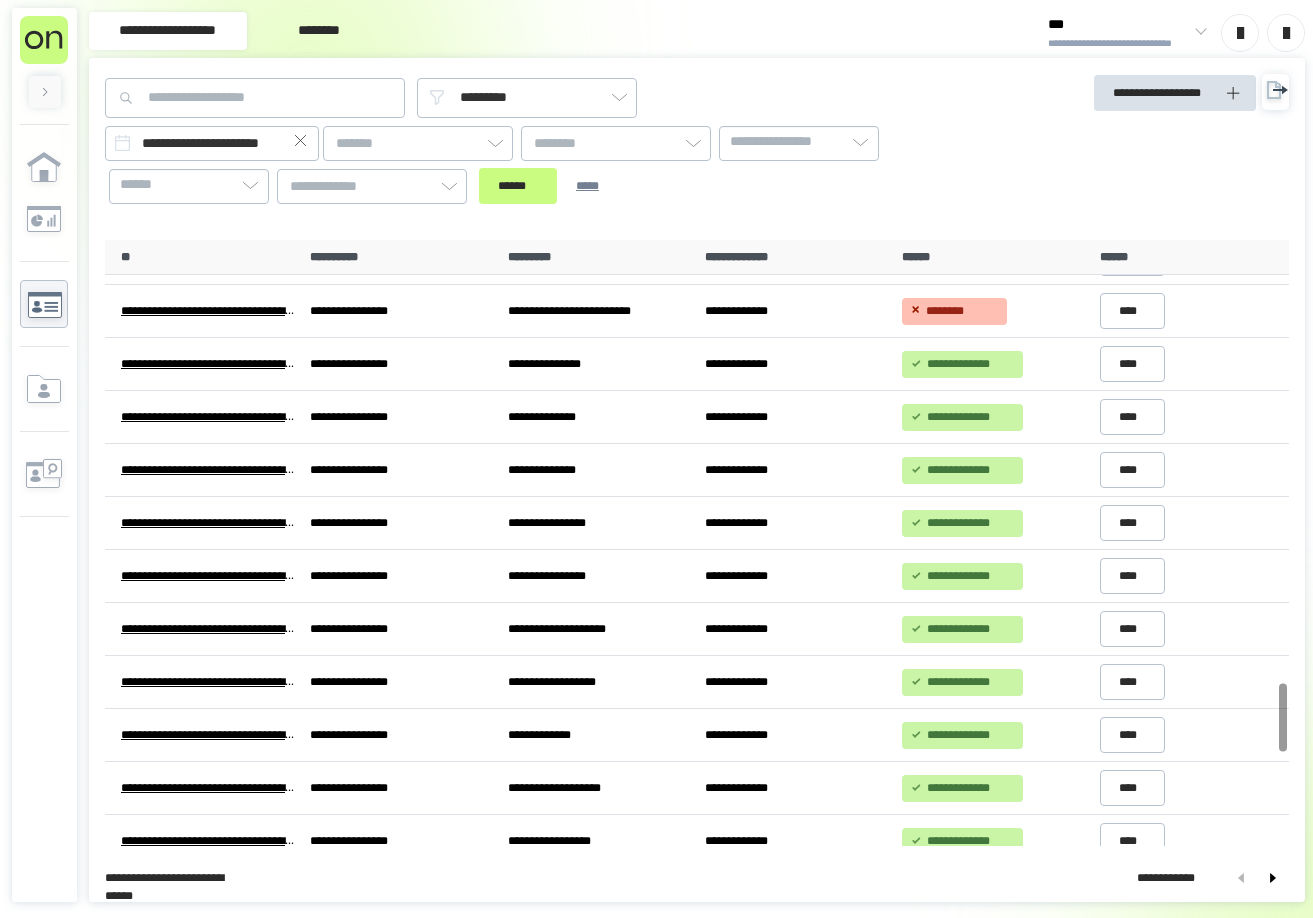 click on "**********" at bounding box center [697, 480] 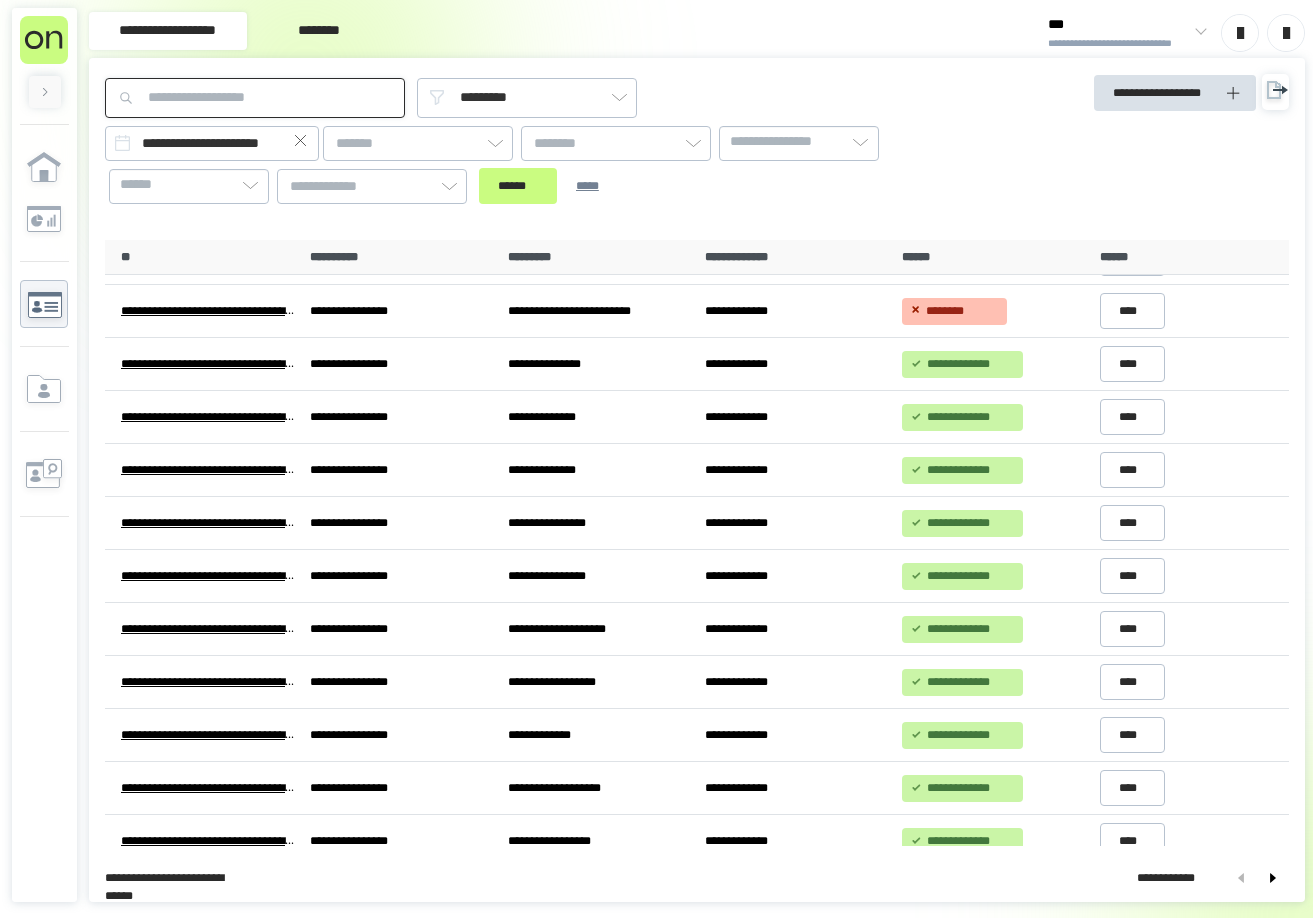 click at bounding box center [255, 98] 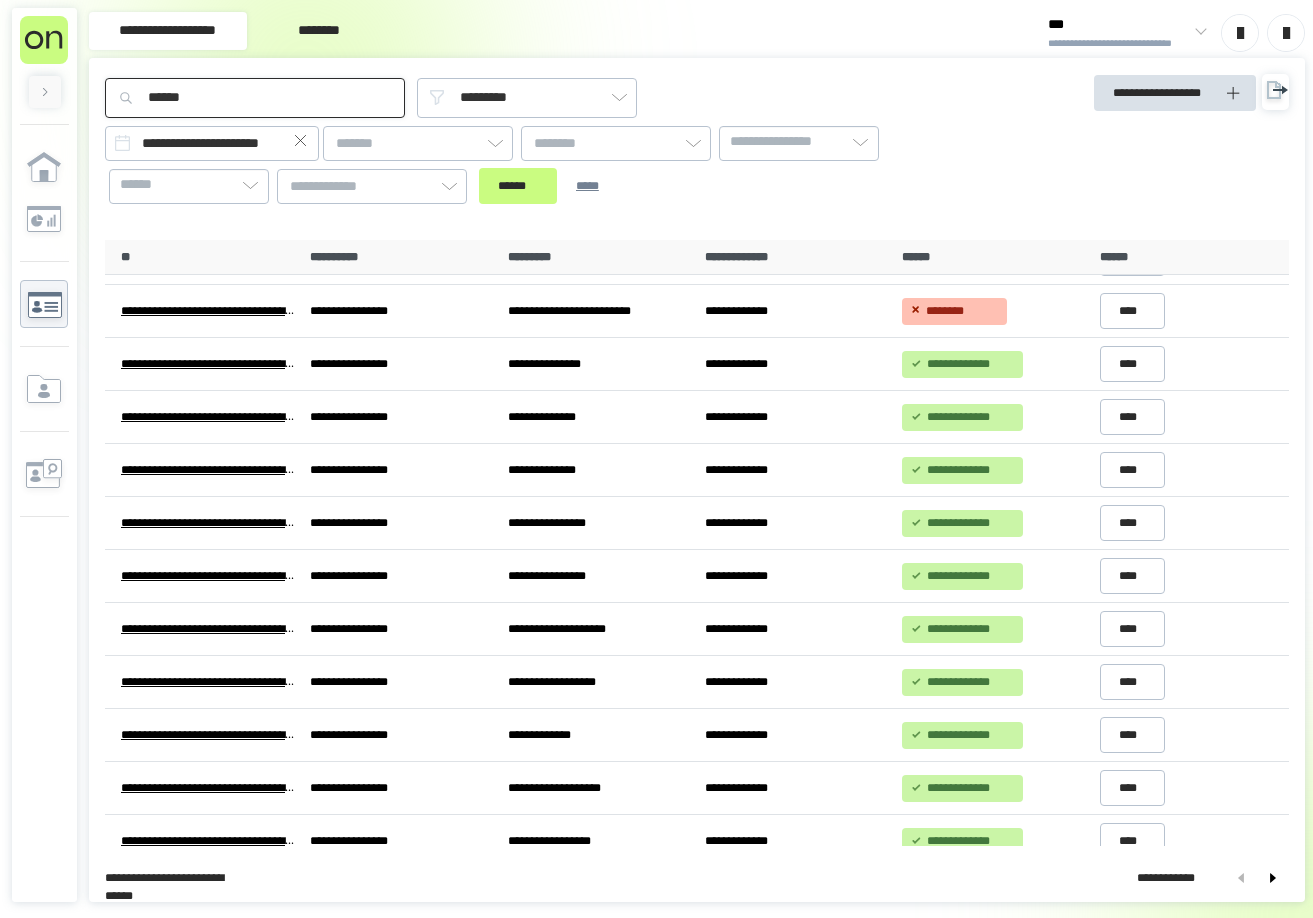 click on "******" at bounding box center (518, 186) 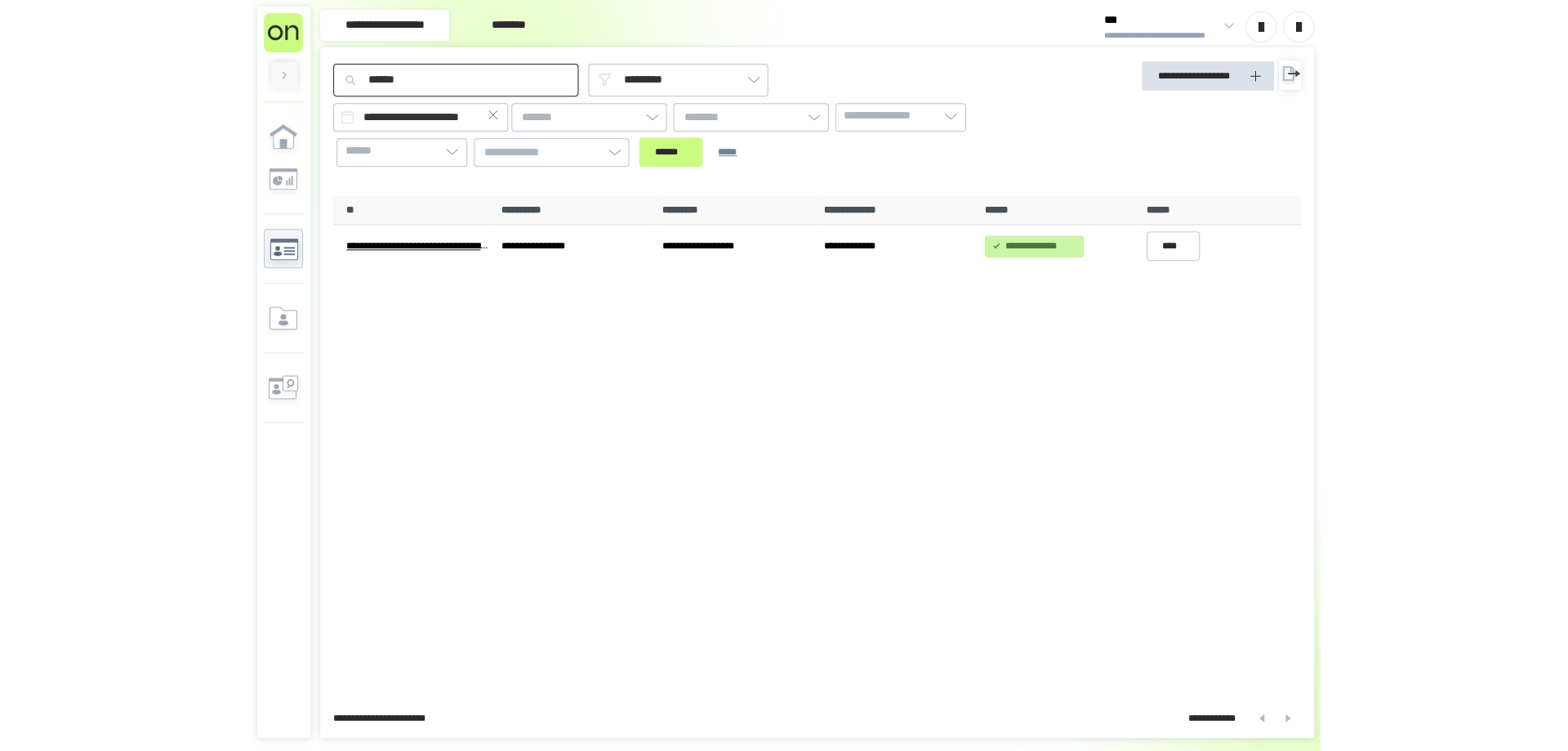 scroll, scrollTop: 0, scrollLeft: 0, axis: both 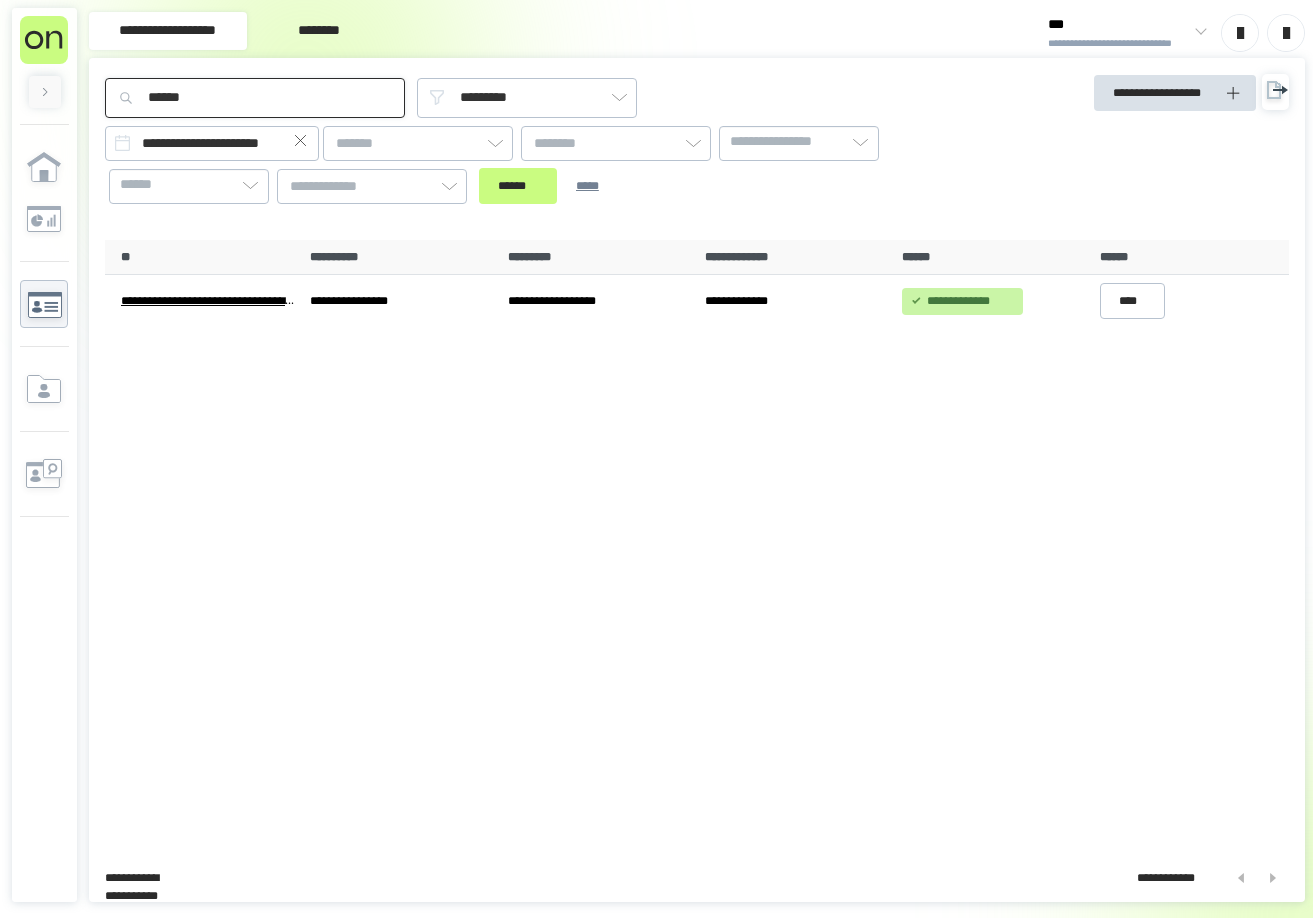 drag, startPoint x: 234, startPoint y: 109, endPoint x: -27, endPoint y: 115, distance: 261.06897 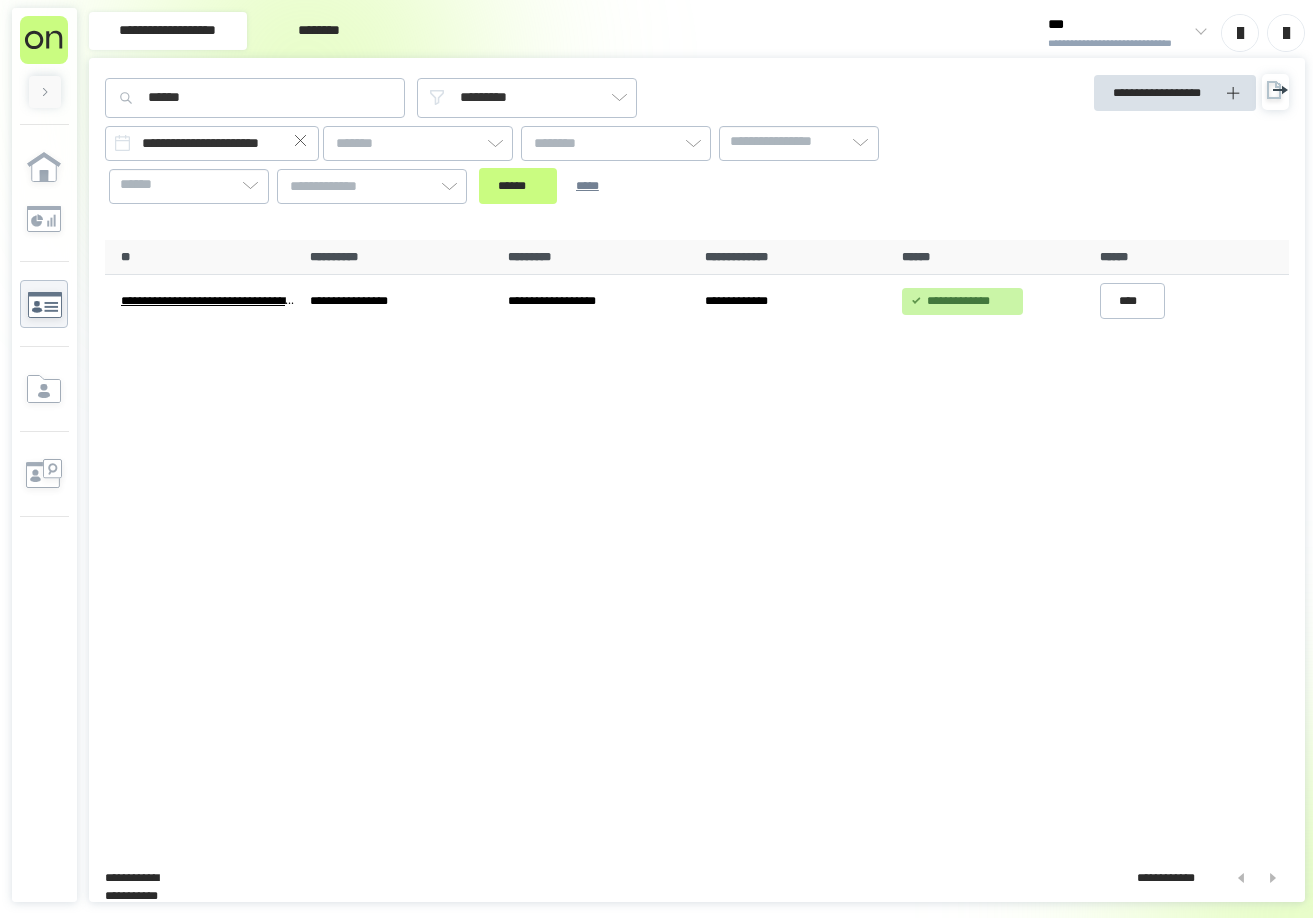click on "**********" at bounding box center (697, 543) 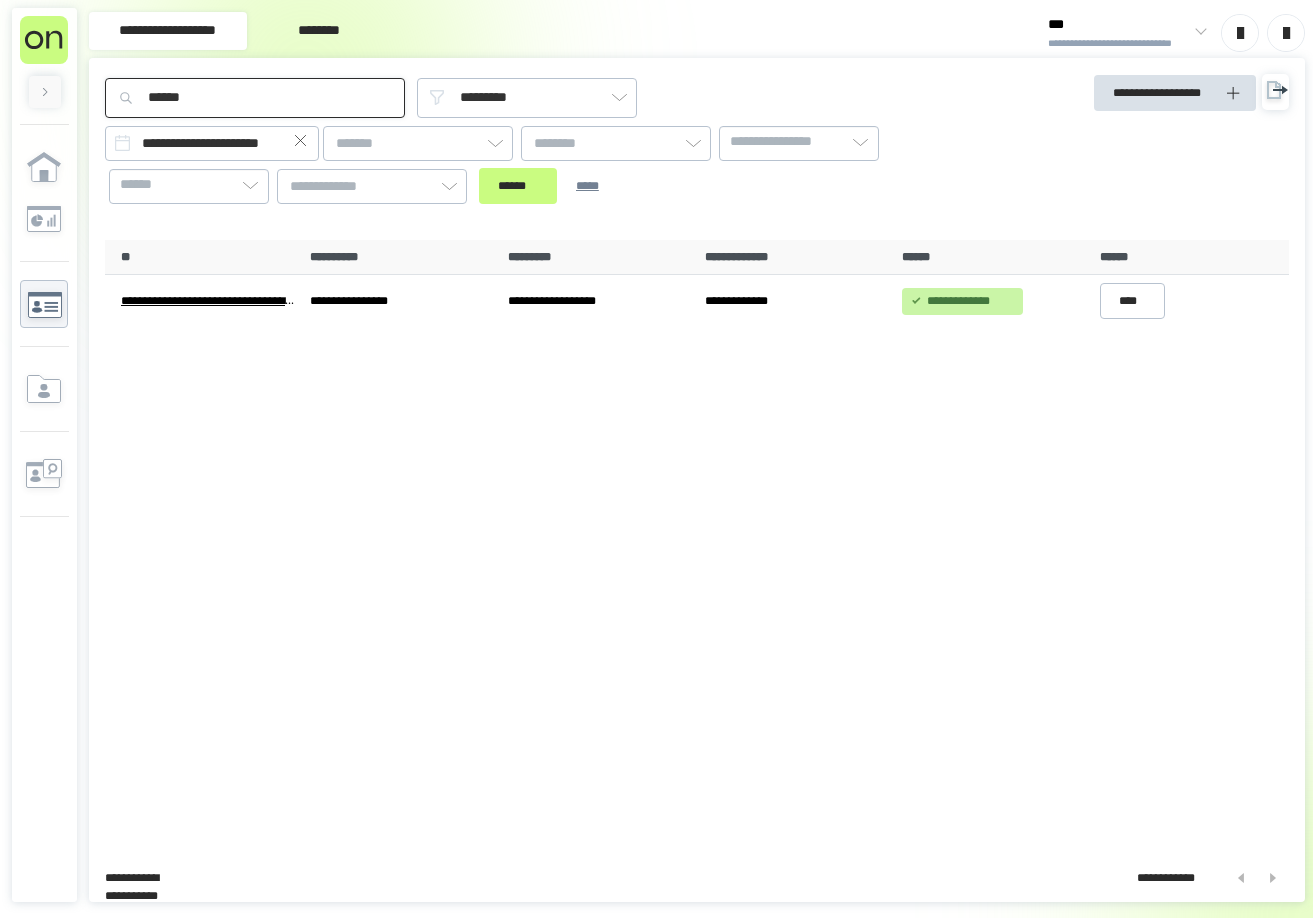 click on "******" at bounding box center (255, 98) 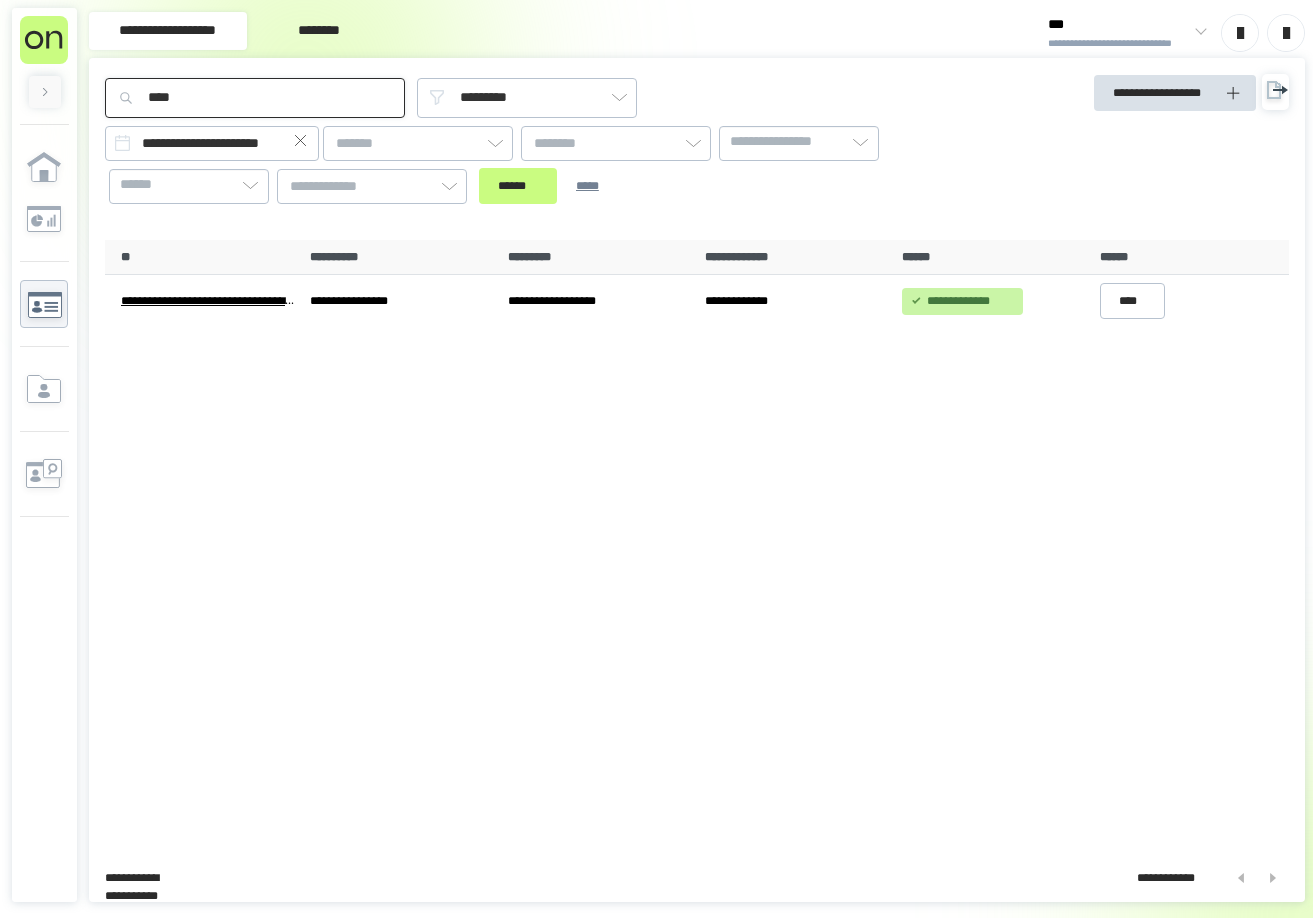 type on "****" 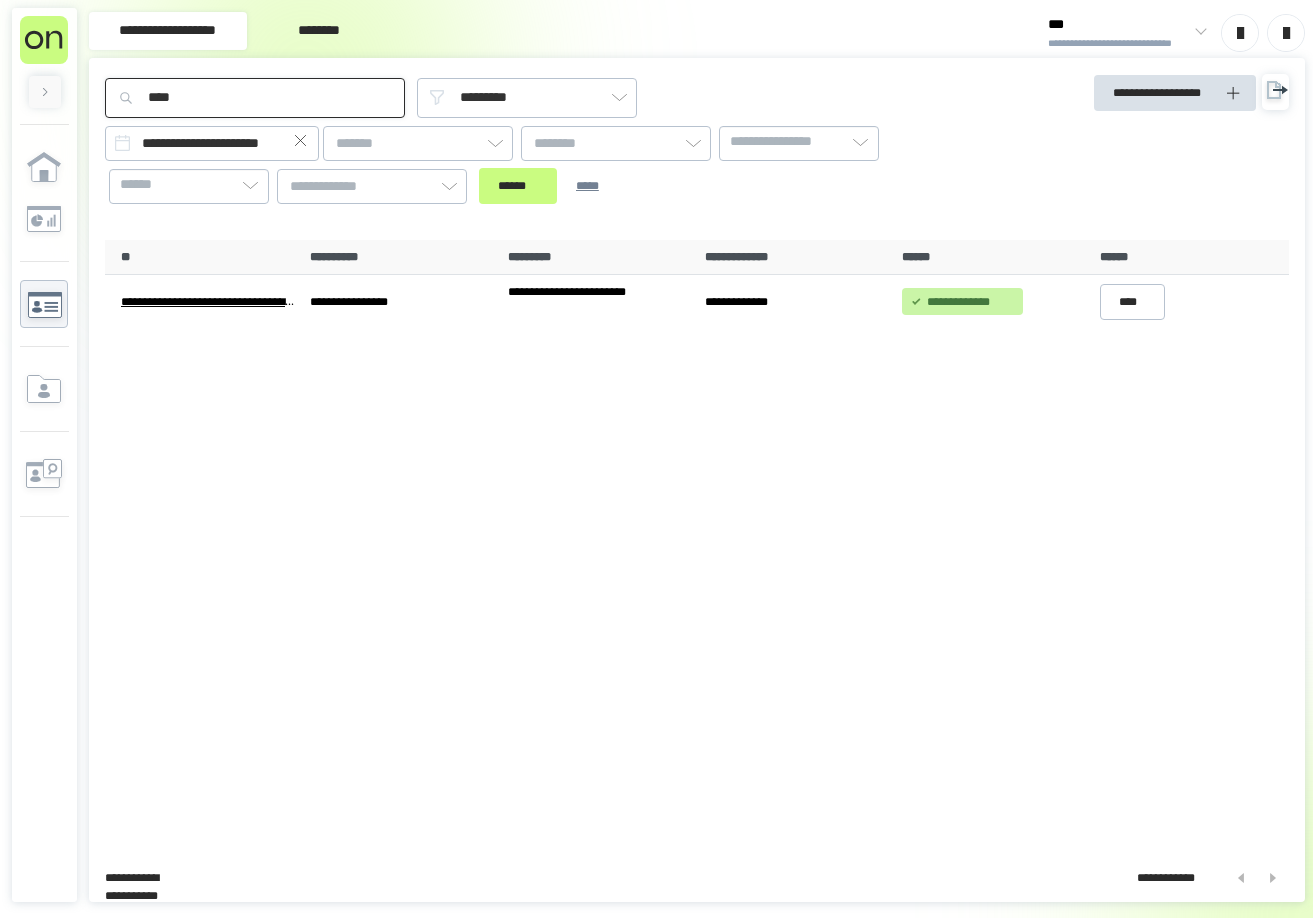 drag, startPoint x: 242, startPoint y: 94, endPoint x: 6, endPoint y: 91, distance: 236.01907 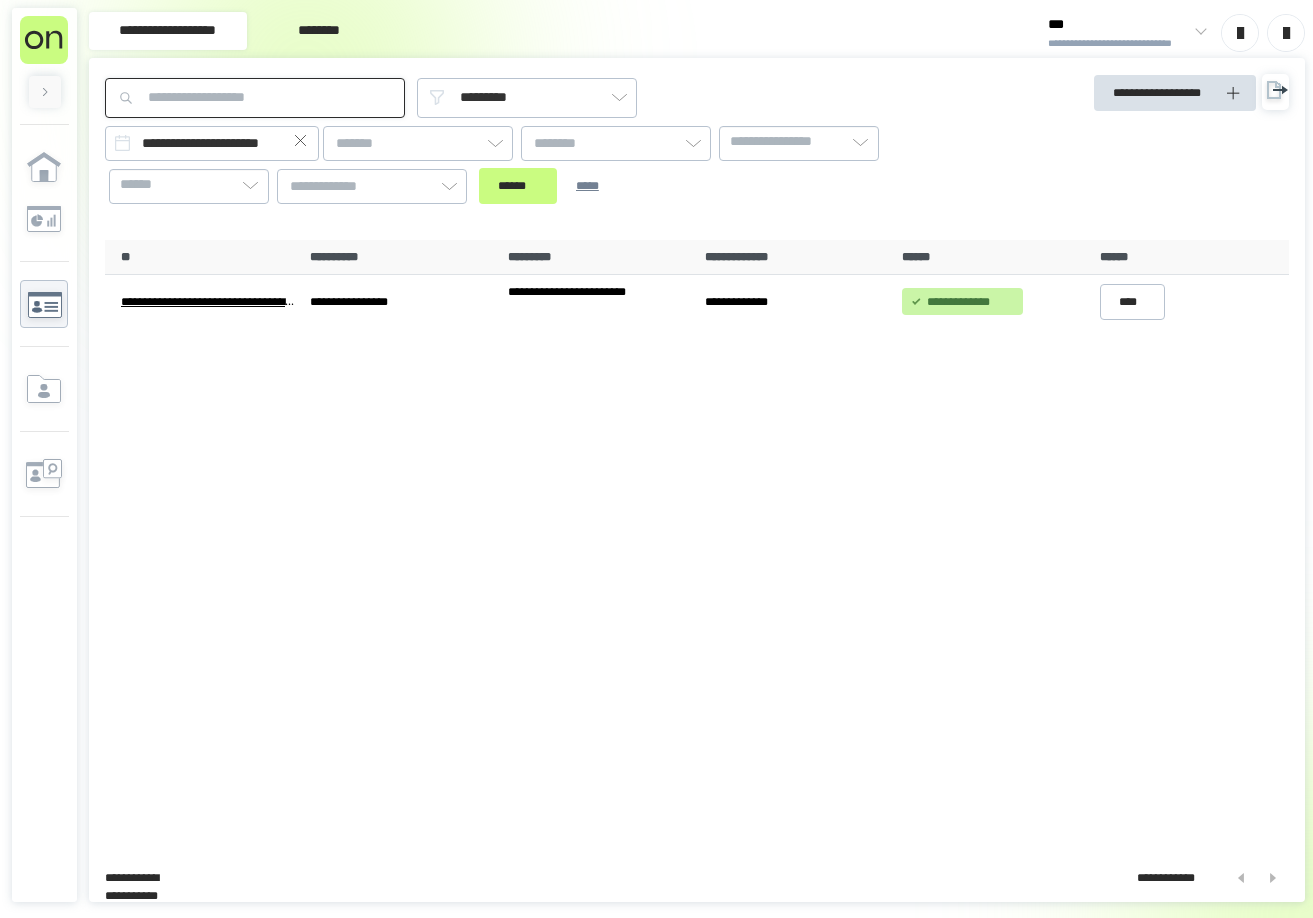 type 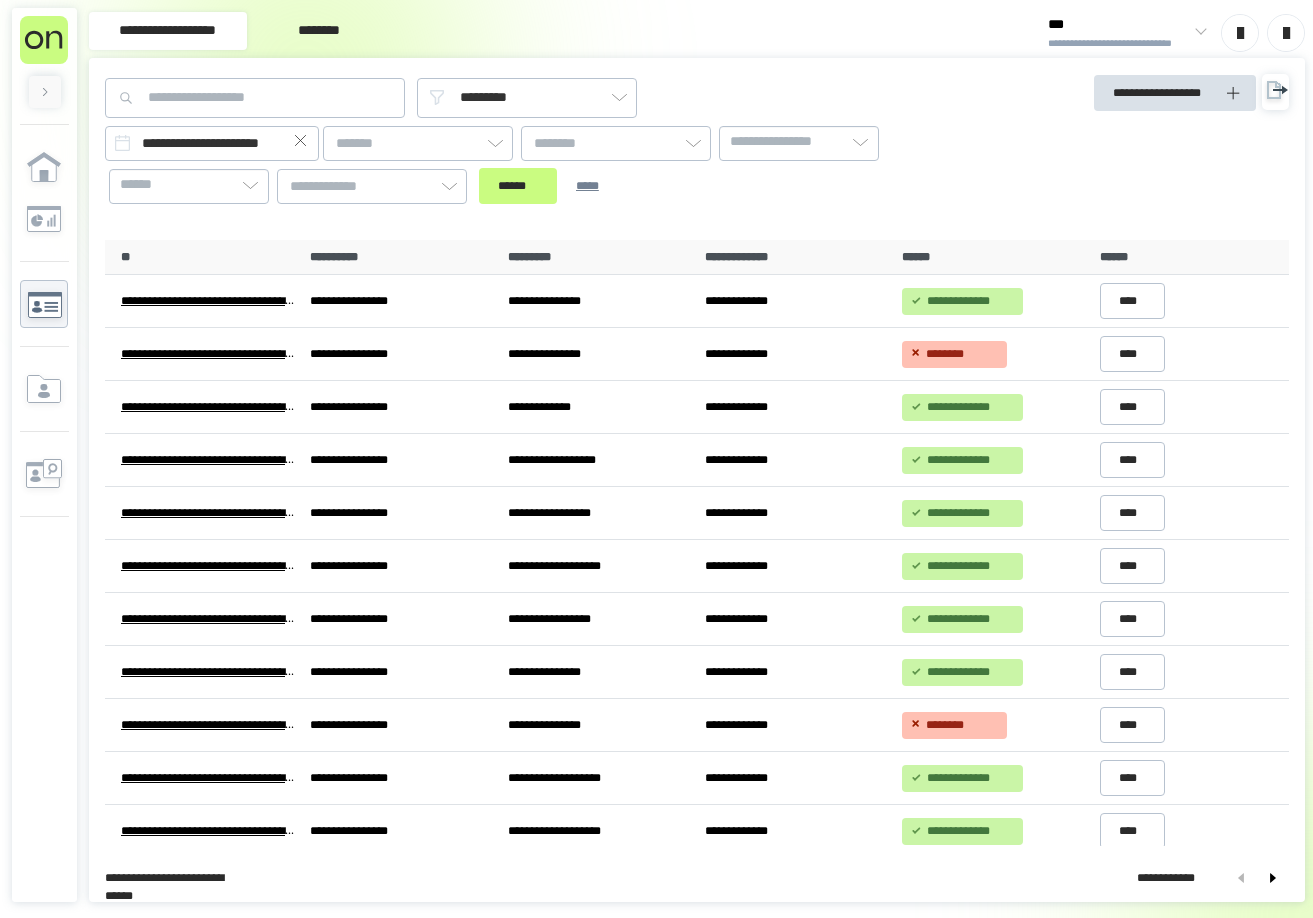 click on "***" at bounding box center [1118, 25] 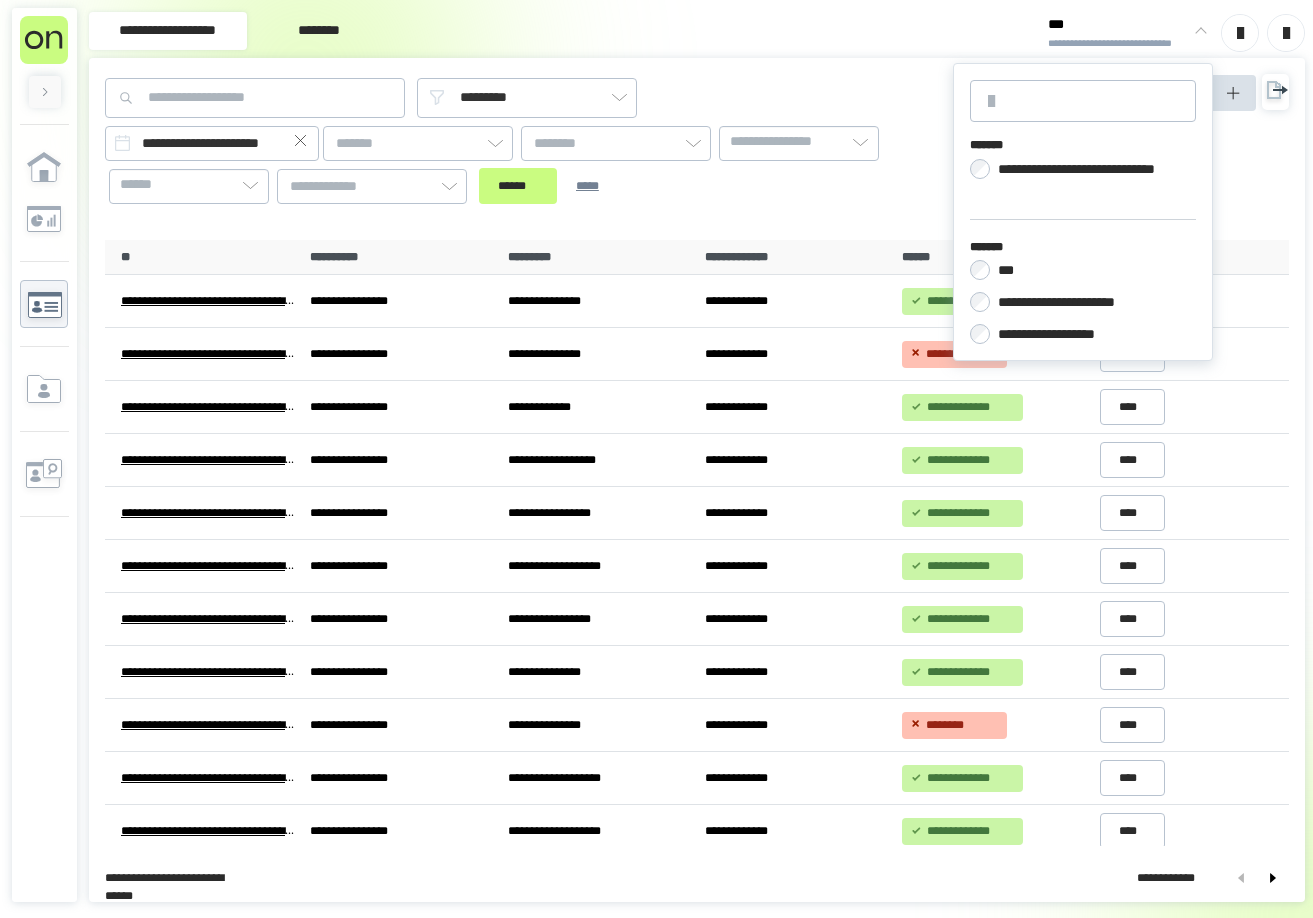 click on "**********" at bounding box center [1062, 334] 